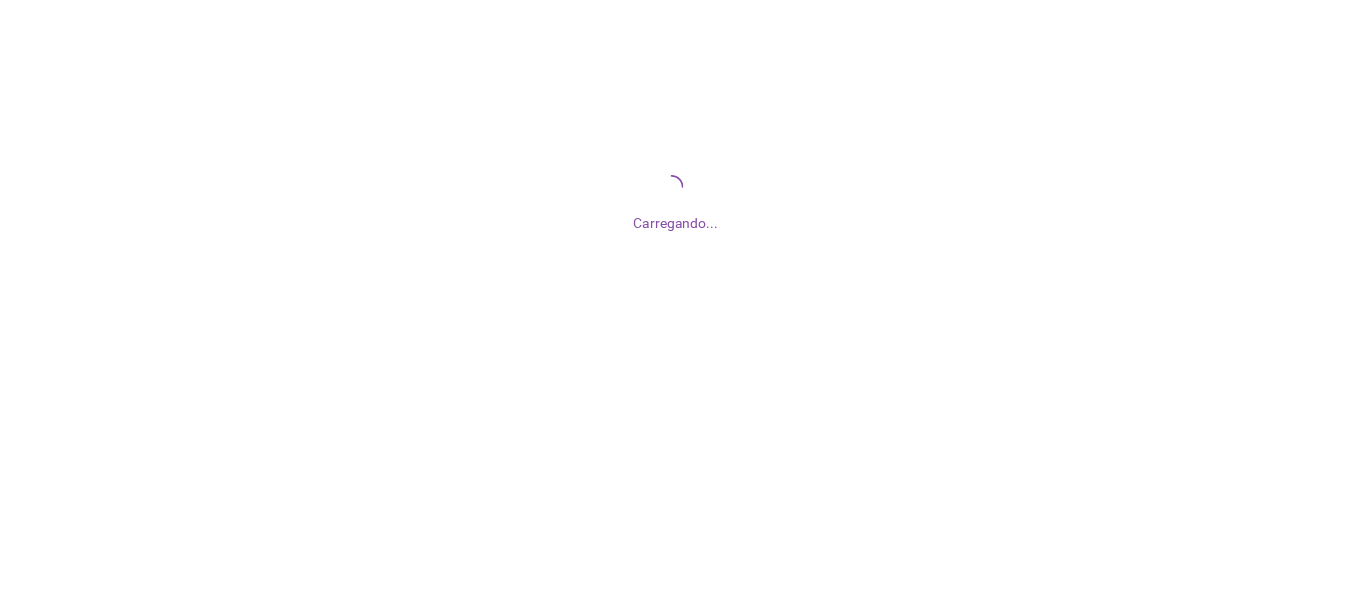 scroll, scrollTop: 0, scrollLeft: 0, axis: both 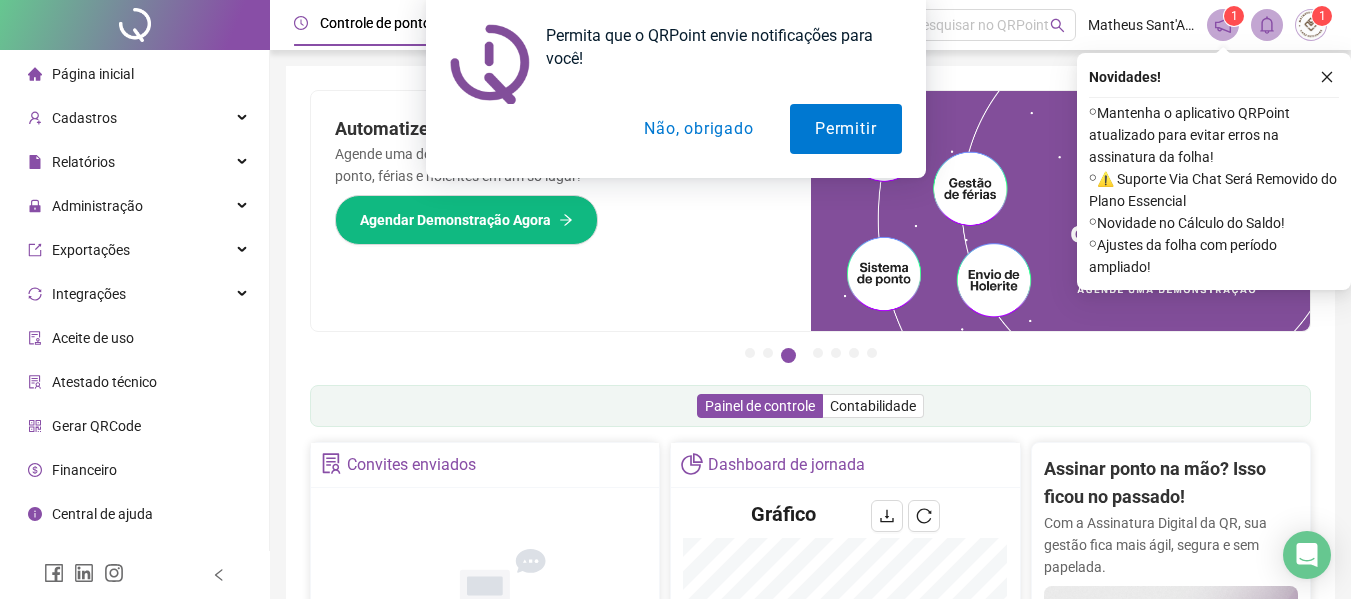 click on "Permita que o QRPoint envie notificações para você! Permitir Não, obrigado" at bounding box center (675, 89) 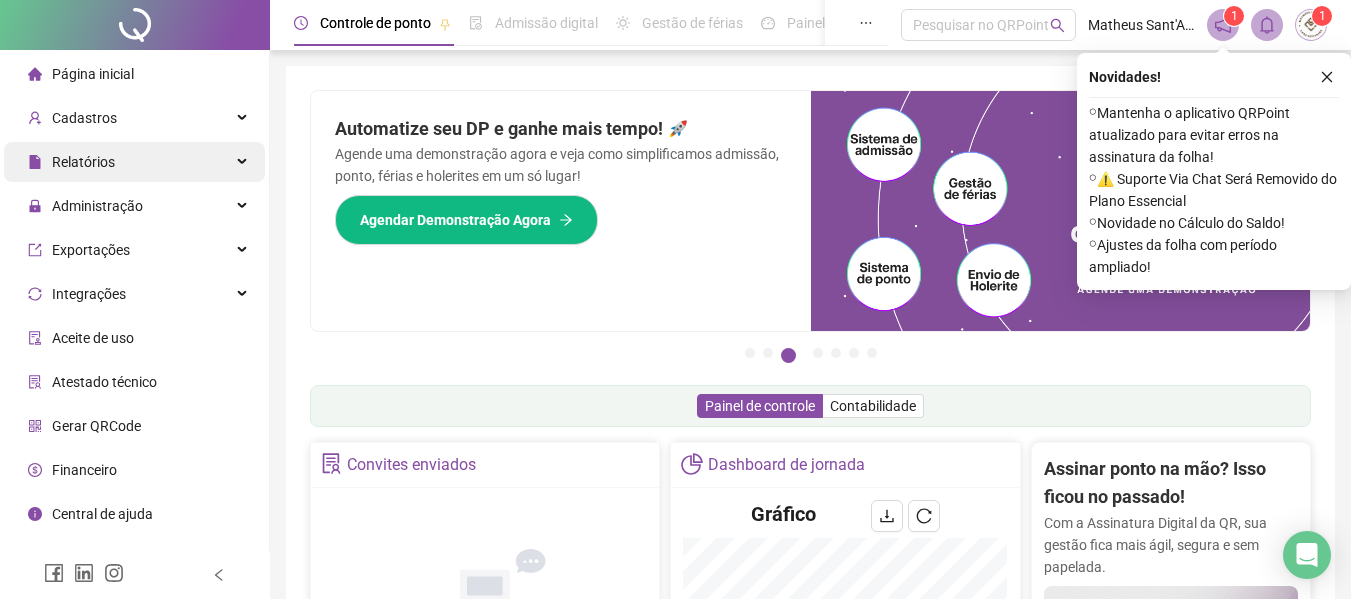 click on "Relatórios" at bounding box center [134, 162] 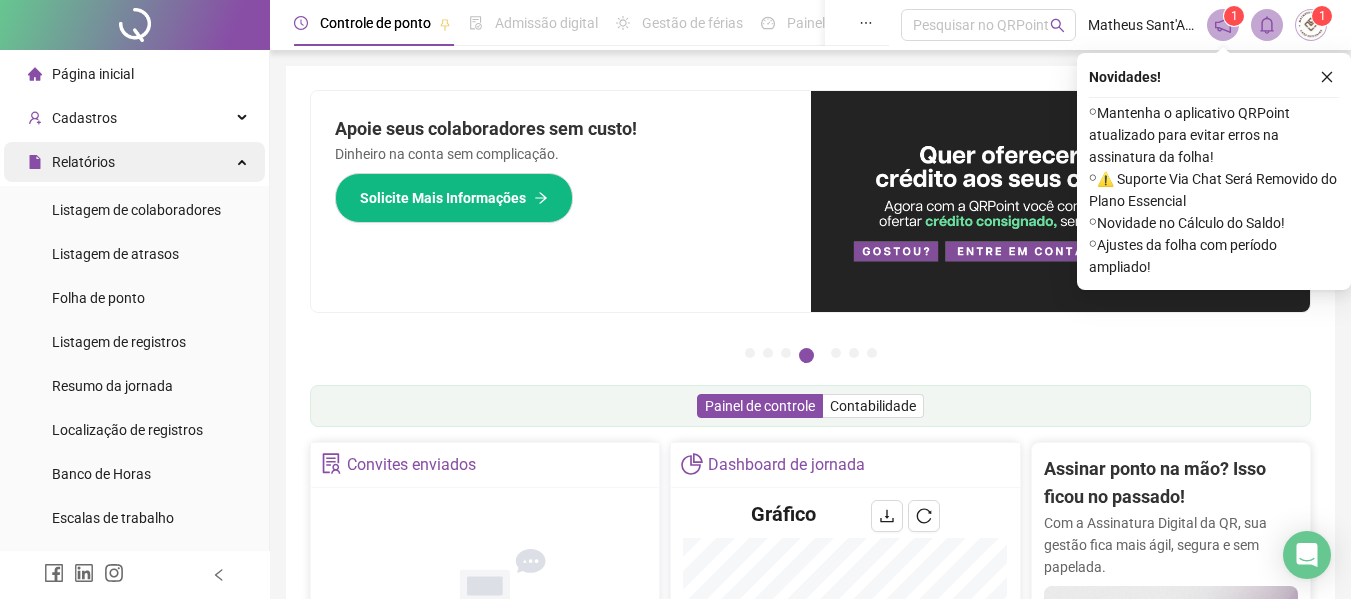 click on "Relatórios" at bounding box center [134, 162] 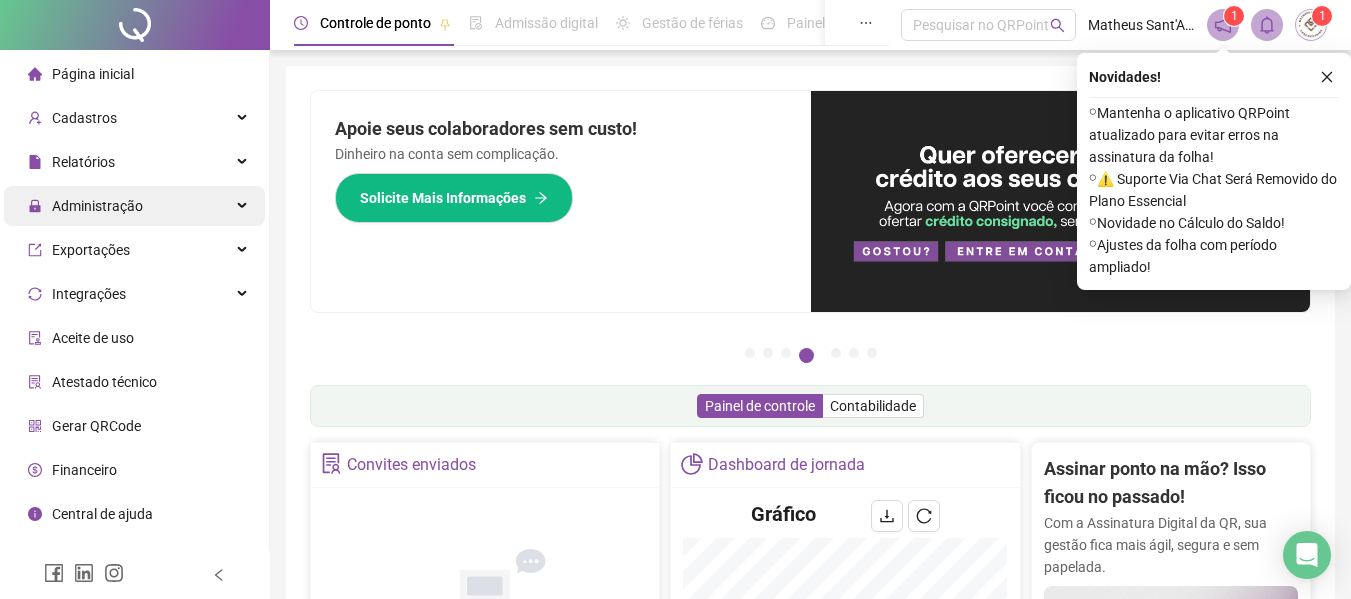 click on "Administração" at bounding box center [134, 206] 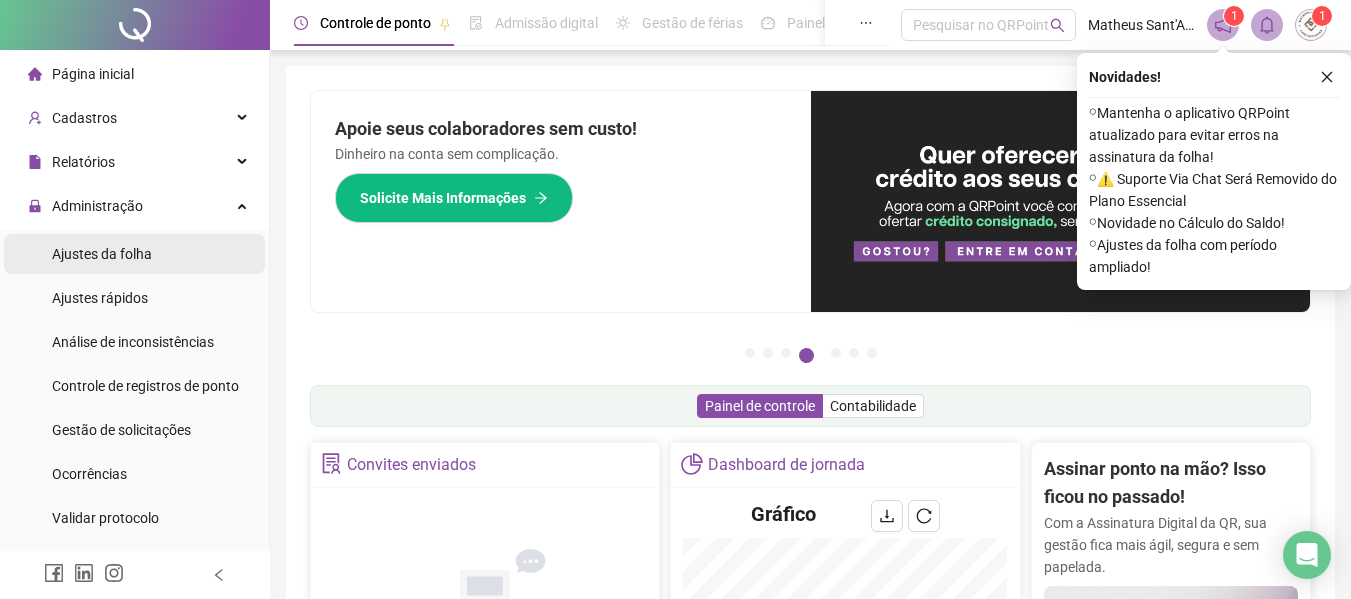 click on "Ajustes da folha" at bounding box center (134, 254) 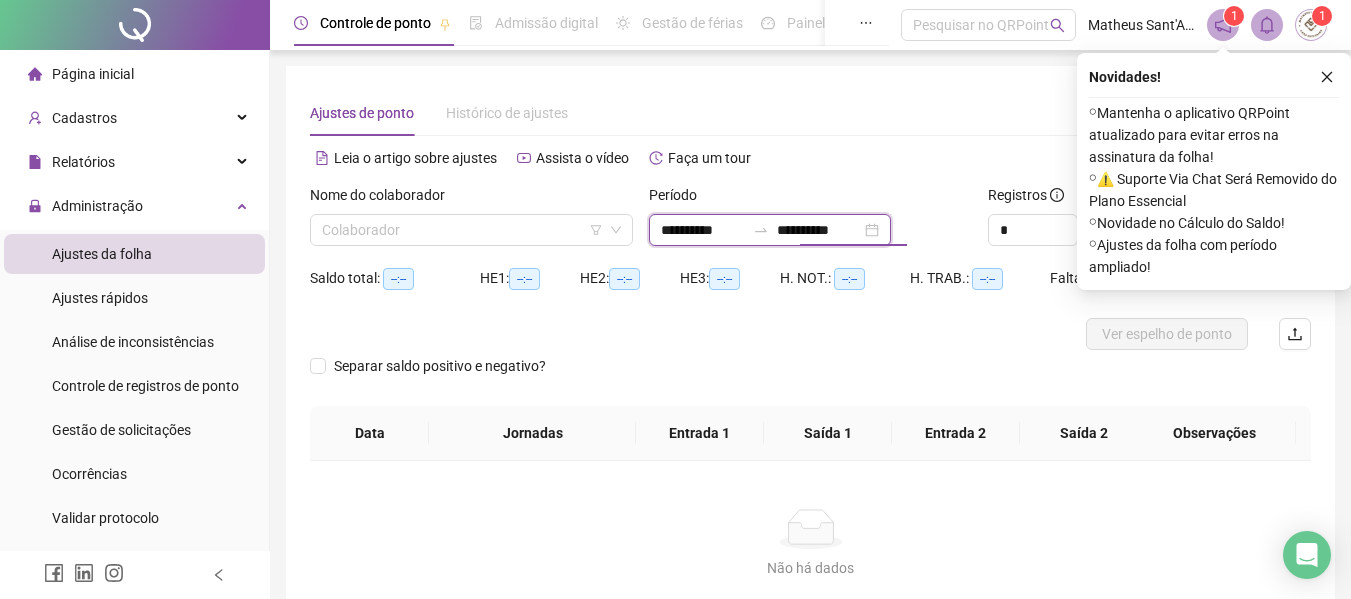 click on "**********" at bounding box center [819, 230] 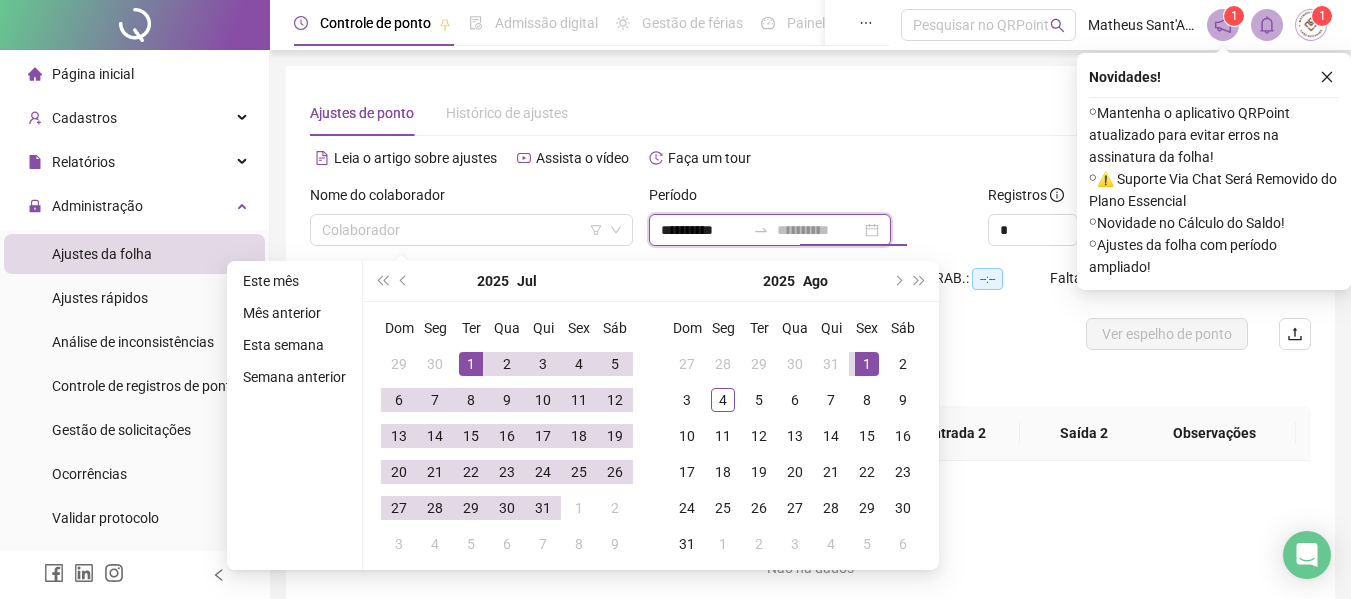 type on "**********" 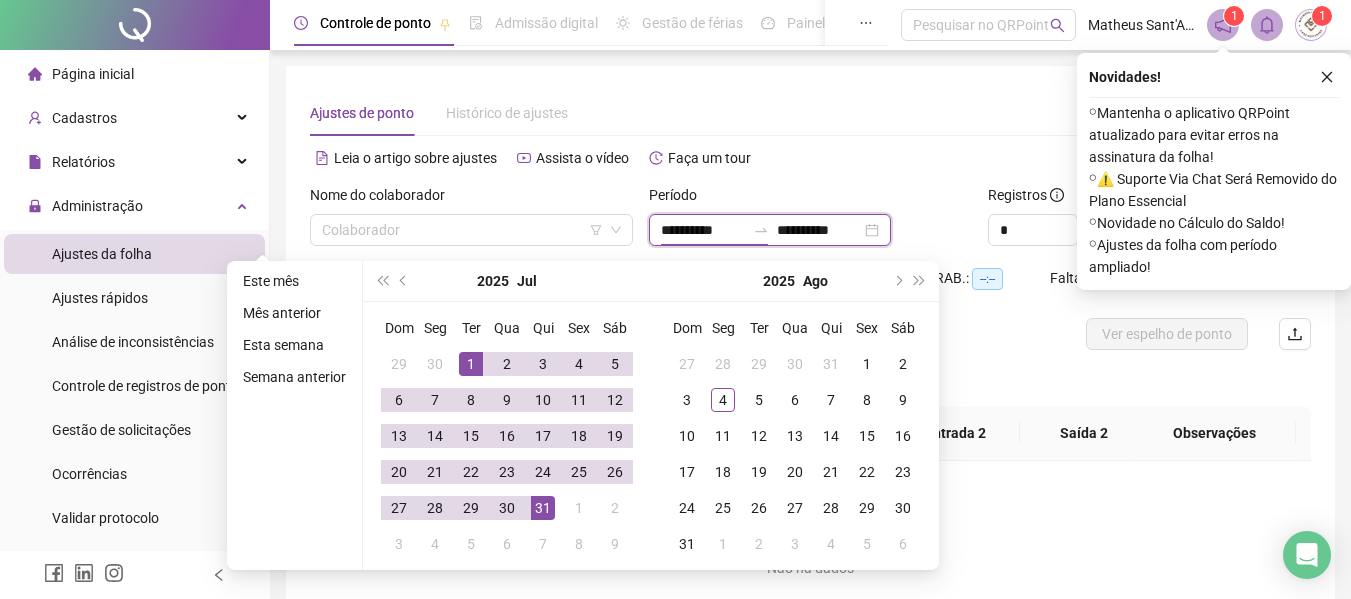 click on "**********" at bounding box center [703, 230] 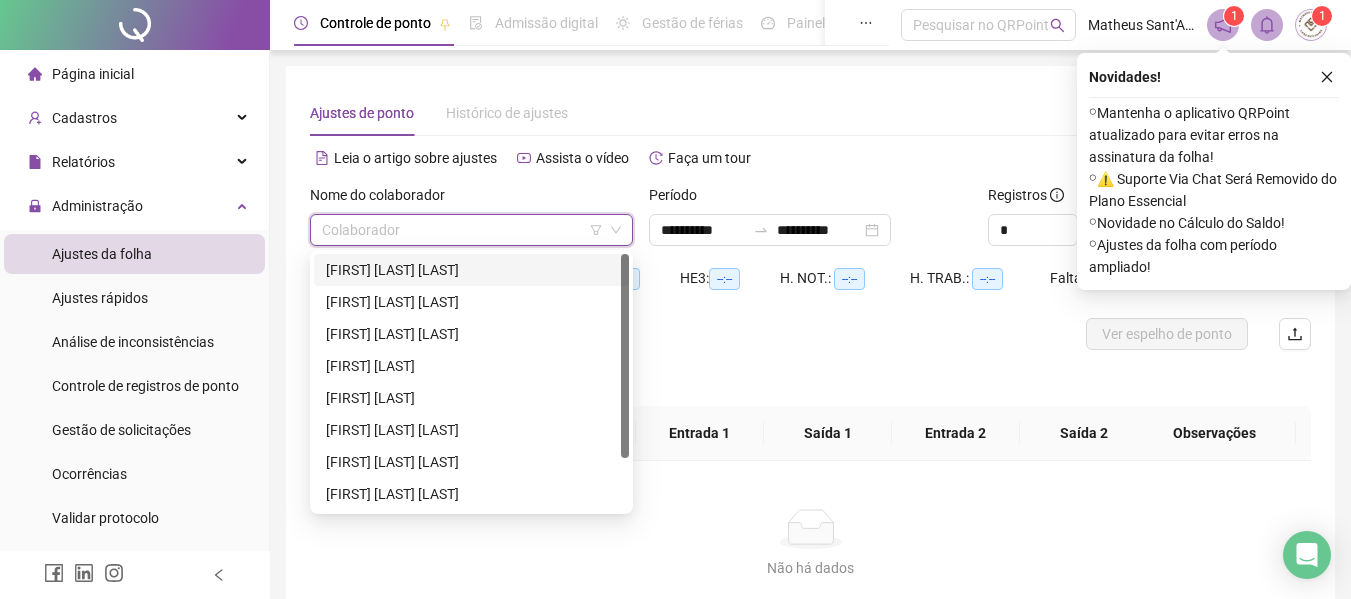 click at bounding box center [462, 230] 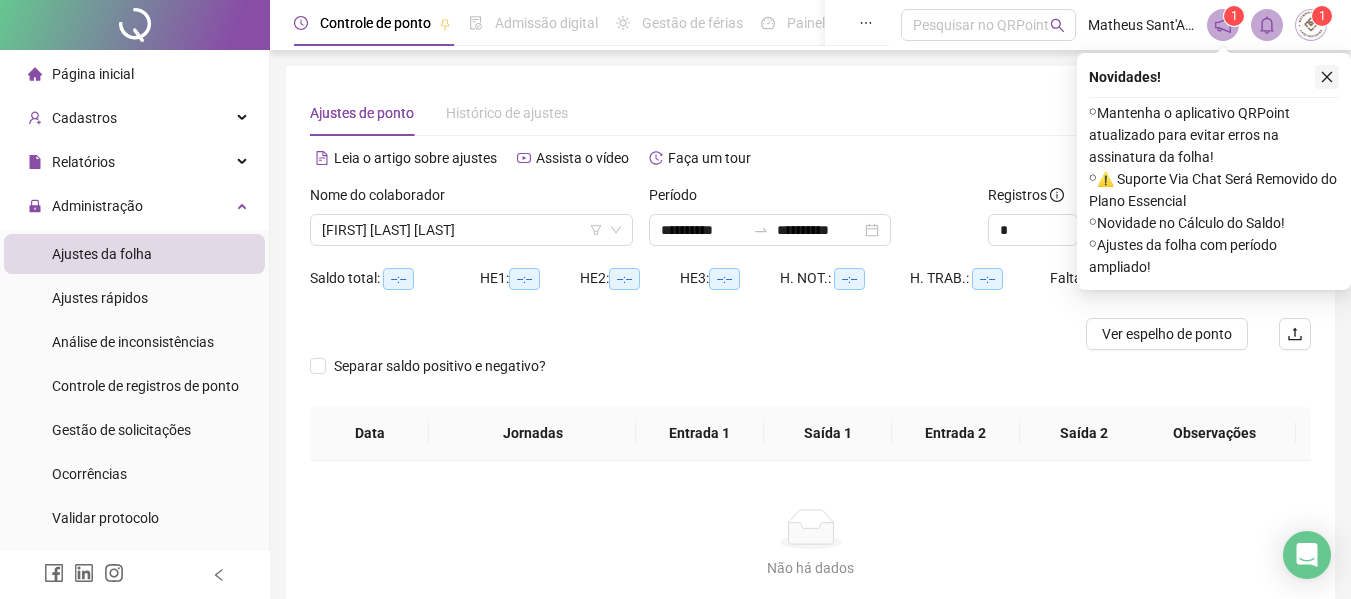 click 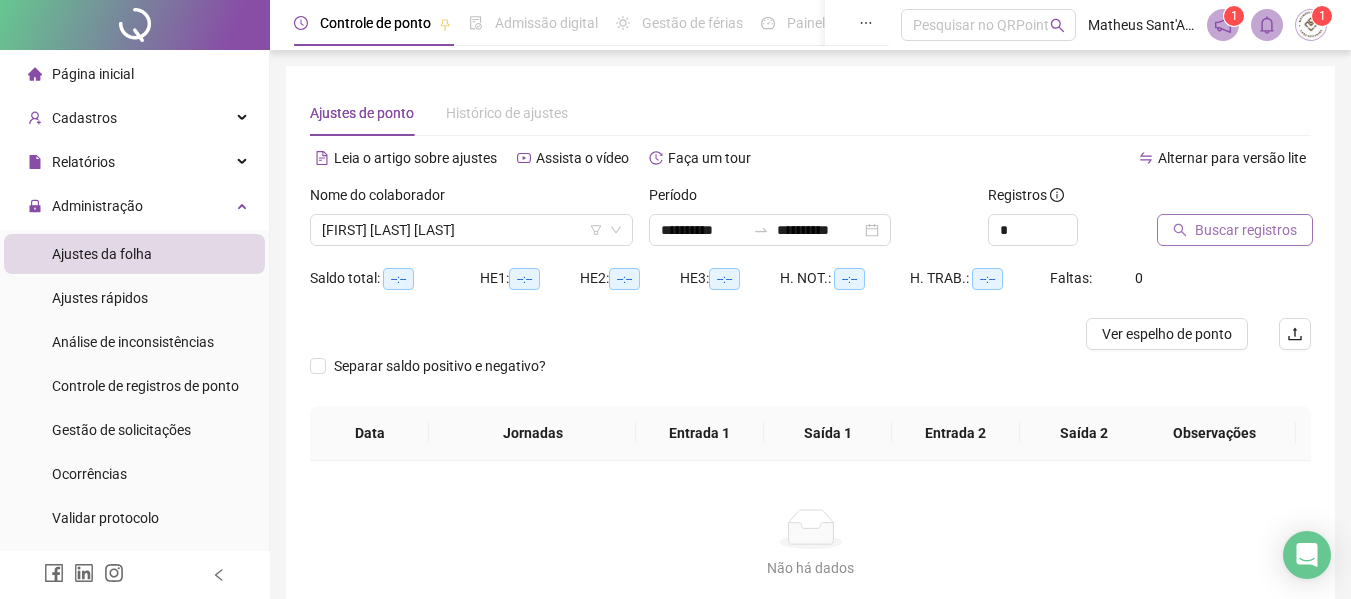 click on "Buscar registros" at bounding box center (1246, 230) 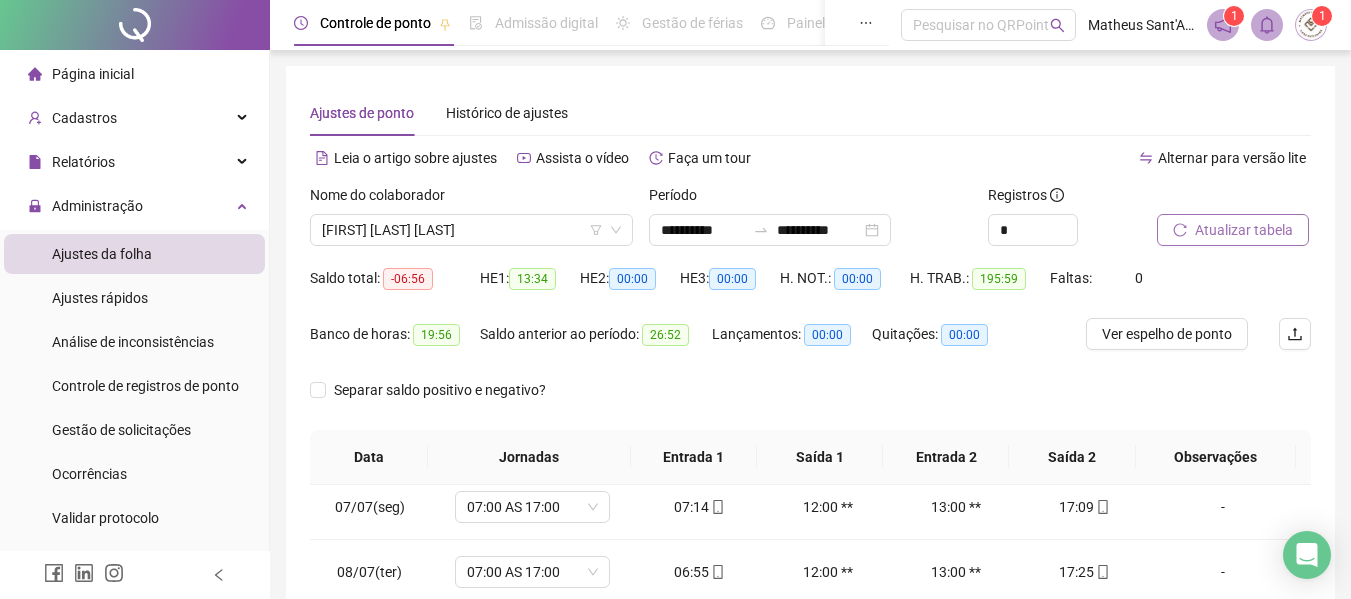 scroll, scrollTop: 500, scrollLeft: 0, axis: vertical 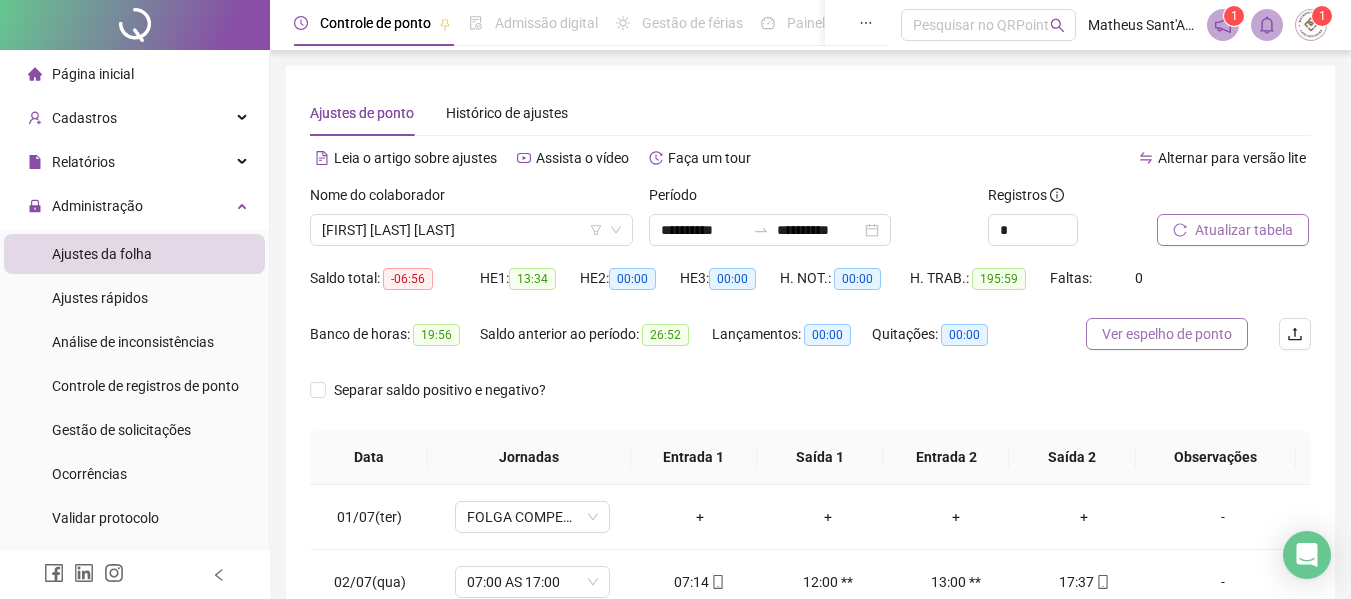 click on "Ver espelho de ponto" at bounding box center (1167, 334) 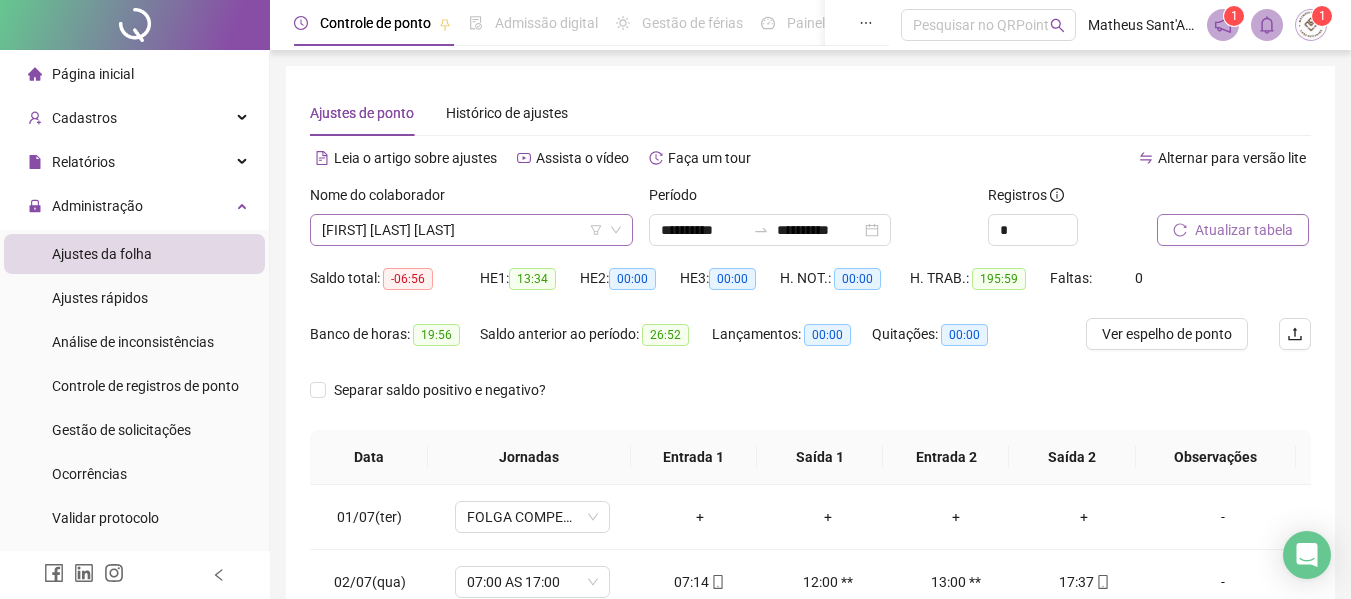 click on "[FIRST] [LAST] [LAST]" at bounding box center (471, 230) 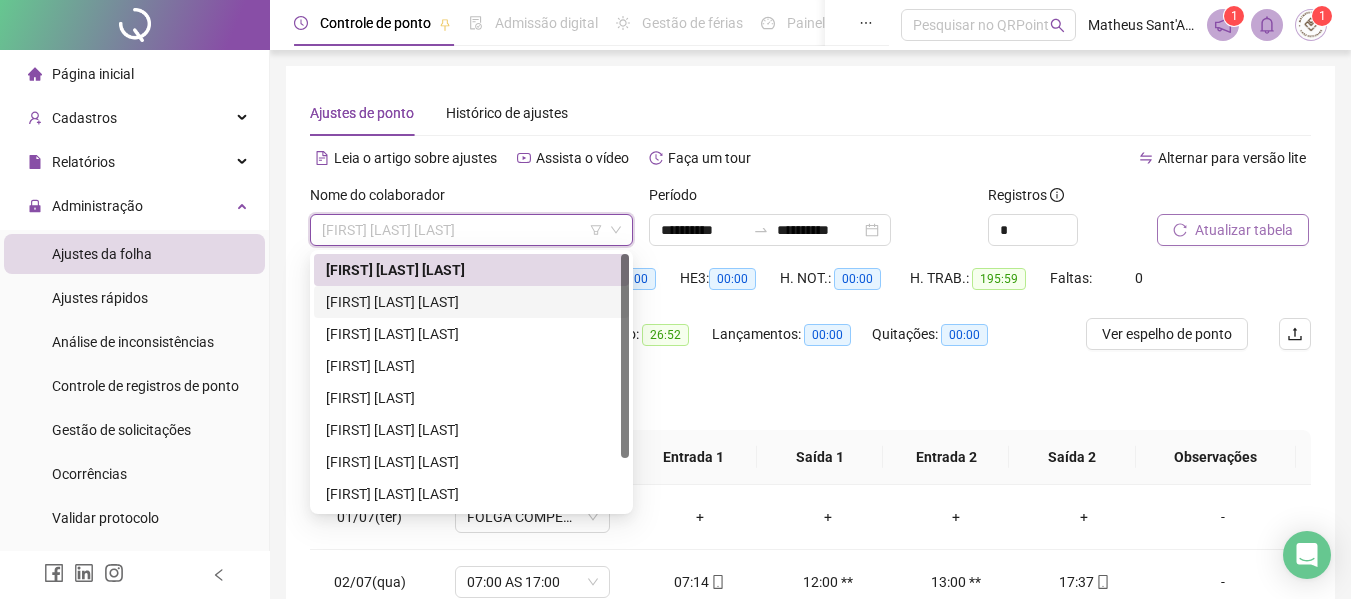 click on "[FIRST] [LAST] [LAST]" at bounding box center [471, 302] 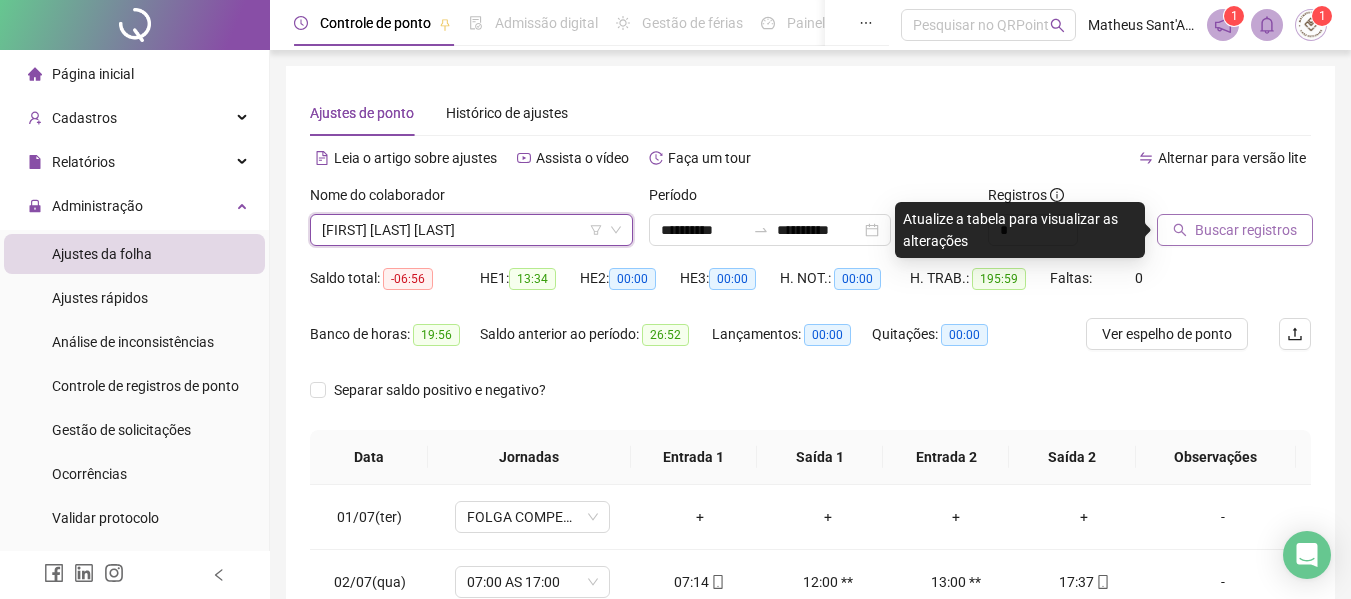 click on "Buscar registros" at bounding box center [1246, 230] 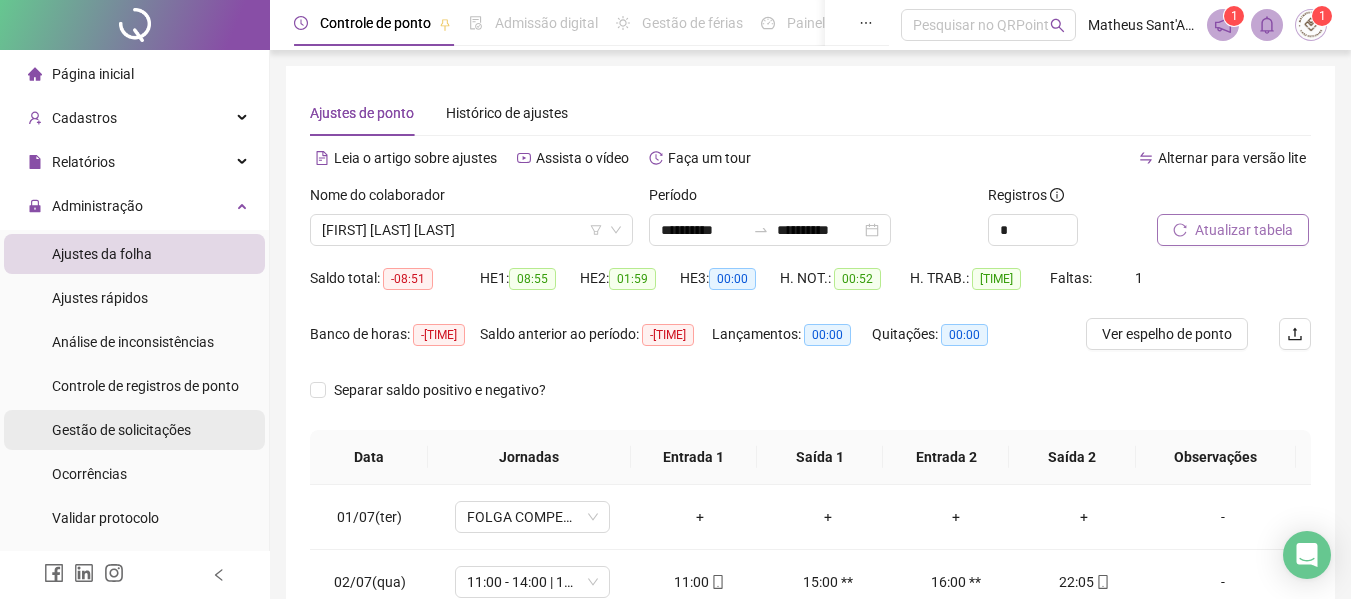 click on "Gestão de solicitações" at bounding box center [121, 430] 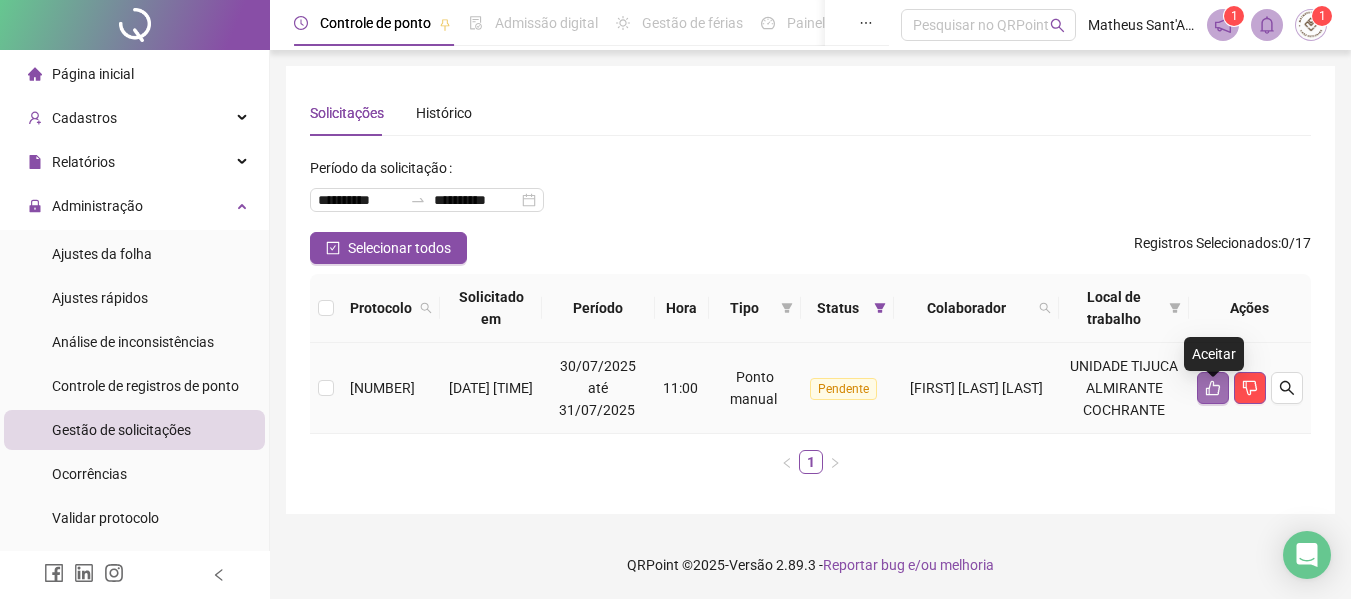 click at bounding box center (1213, 388) 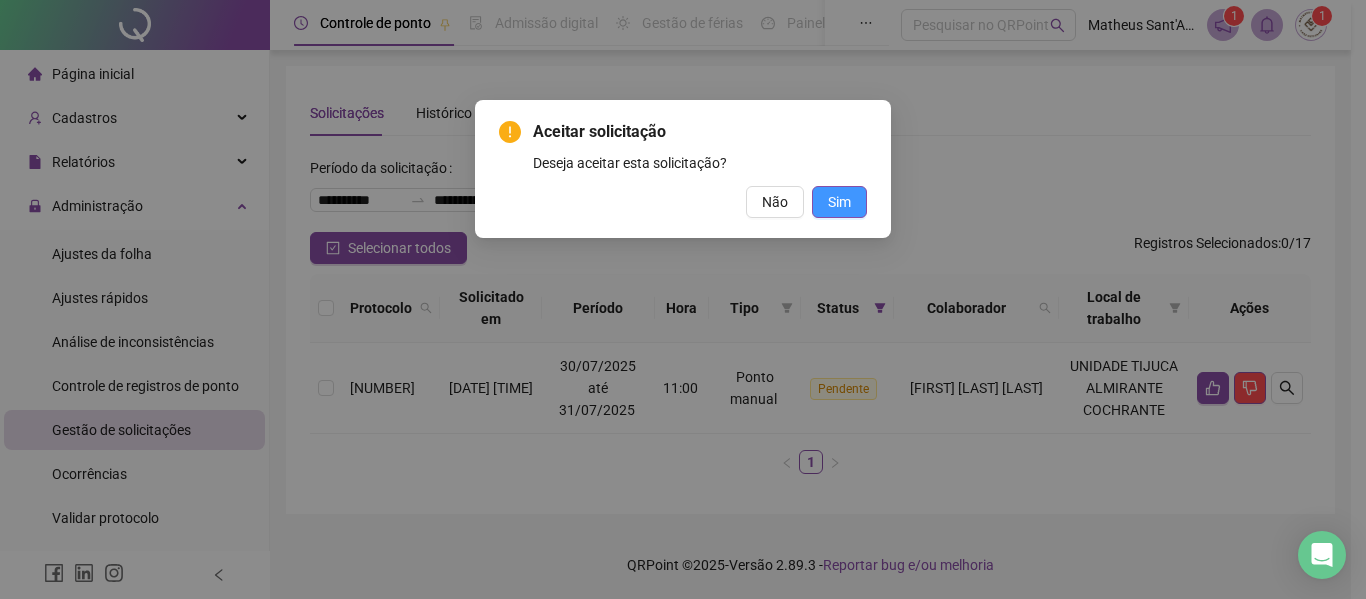 click on "Sim" at bounding box center (839, 202) 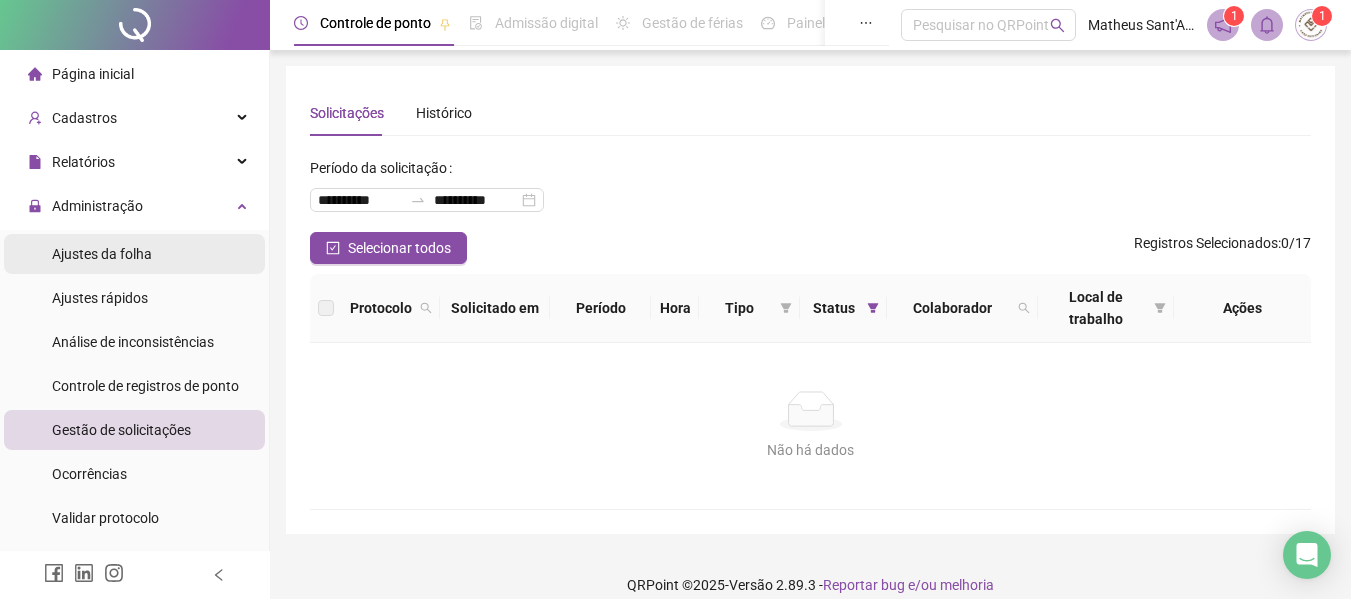 click on "Ajustes da folha" at bounding box center [134, 254] 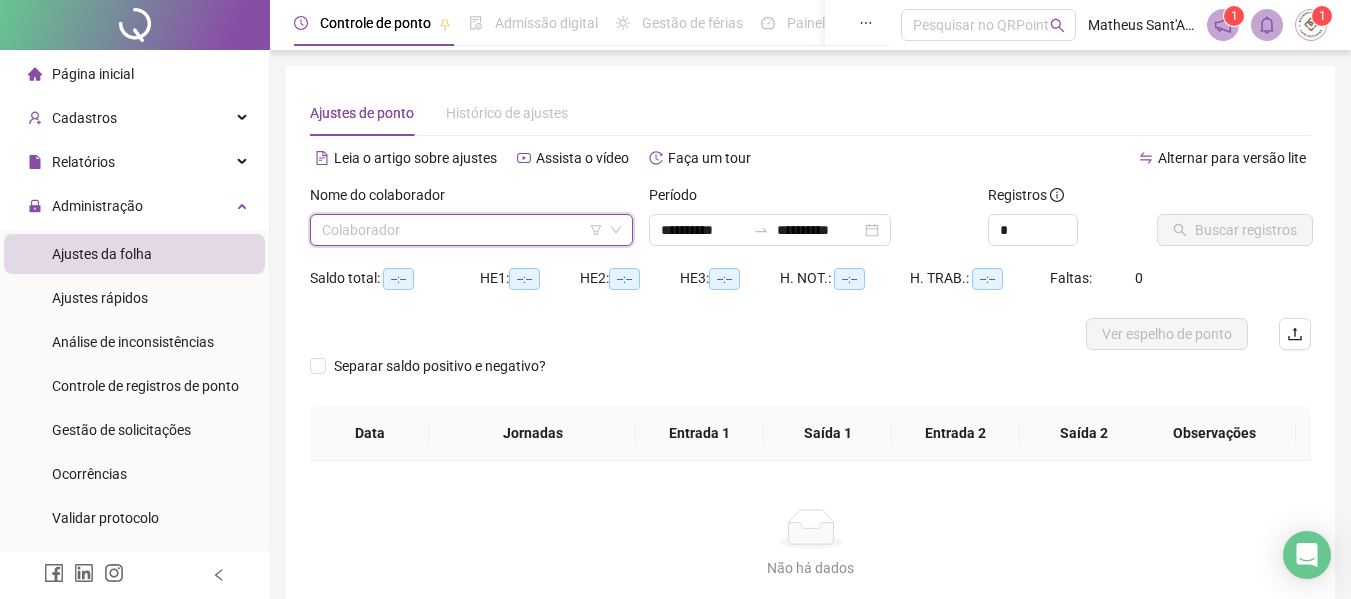 click at bounding box center (462, 230) 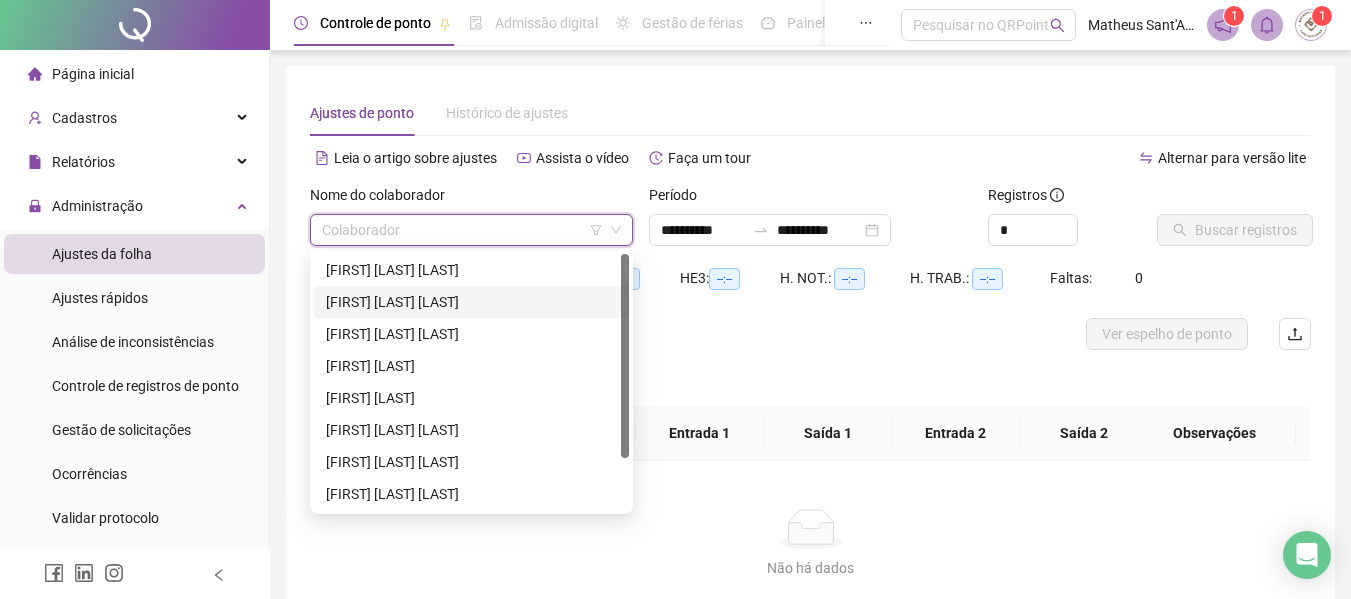 click on "[FIRST] [LAST] [LAST]" at bounding box center (471, 302) 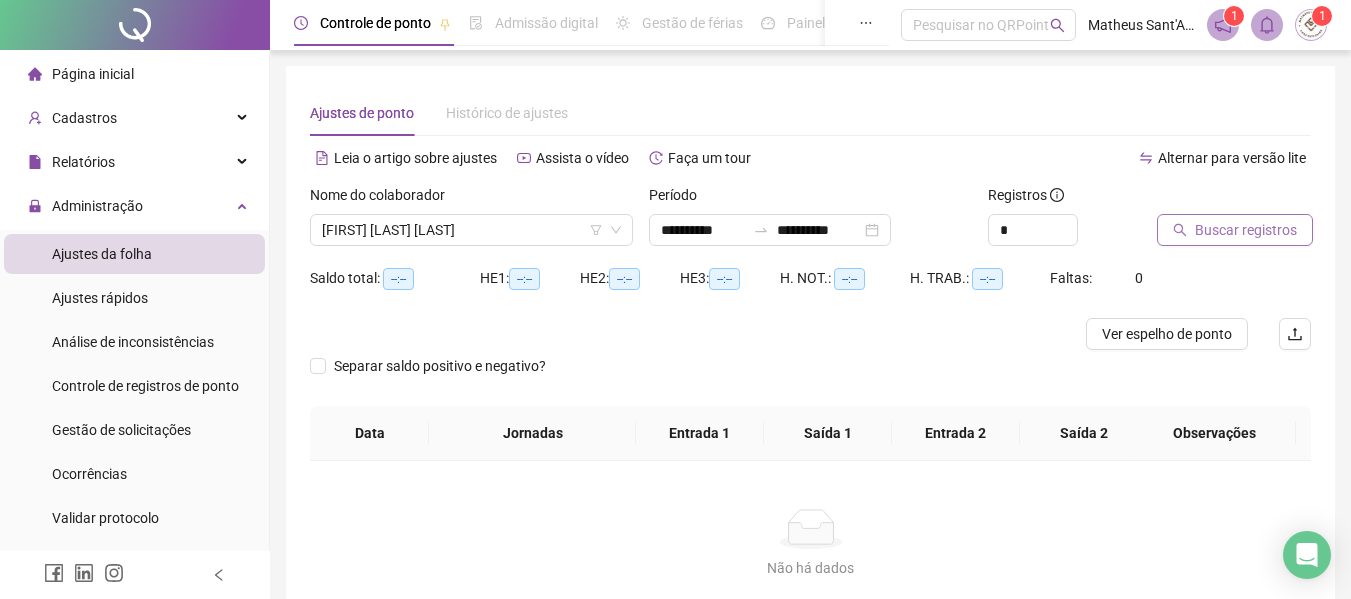 click on "Buscar registros" at bounding box center (1246, 230) 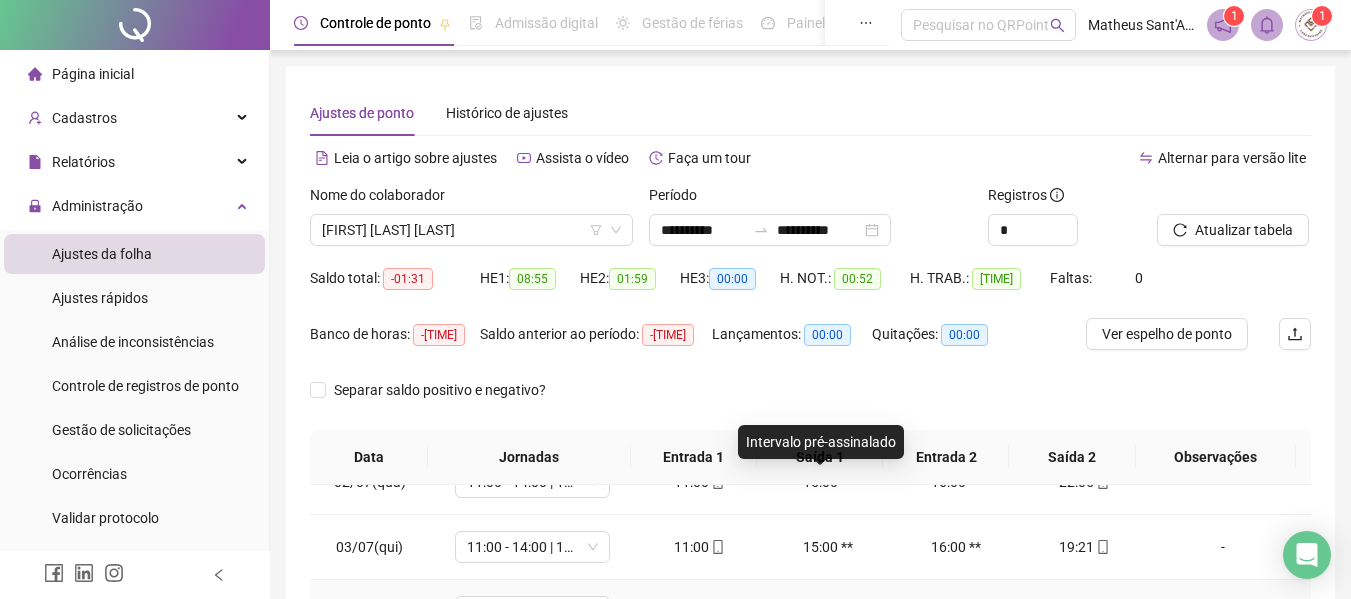 scroll, scrollTop: 300, scrollLeft: 0, axis: vertical 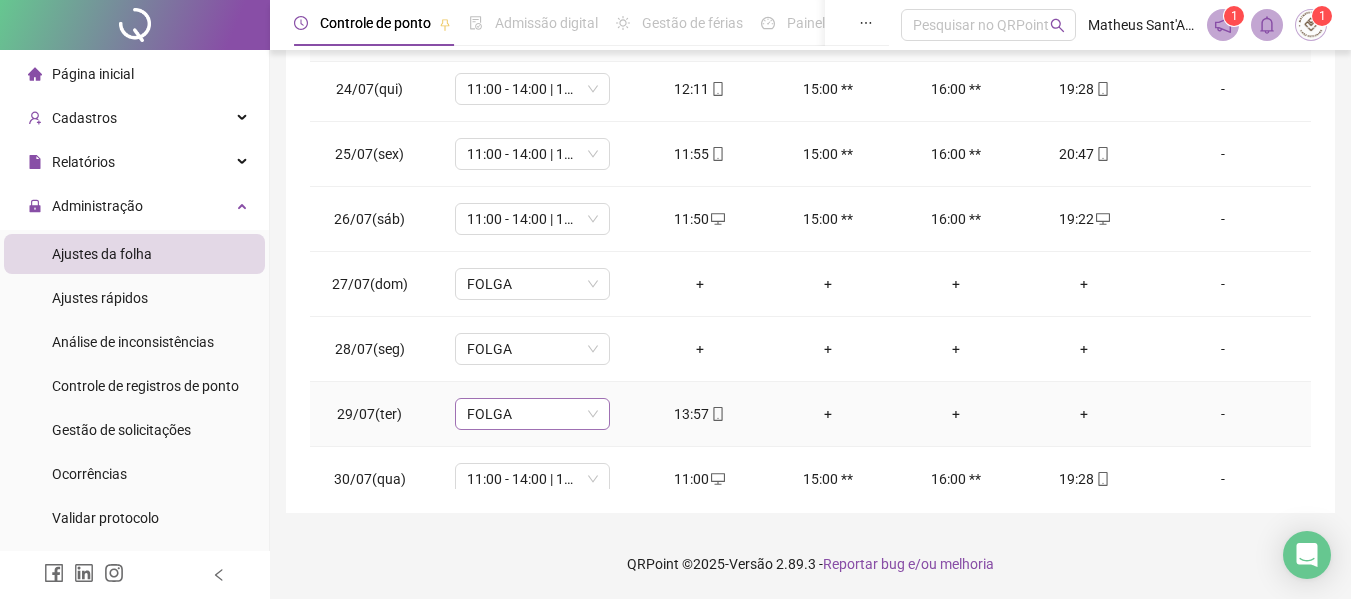 click on "FOLGA" at bounding box center [532, 414] 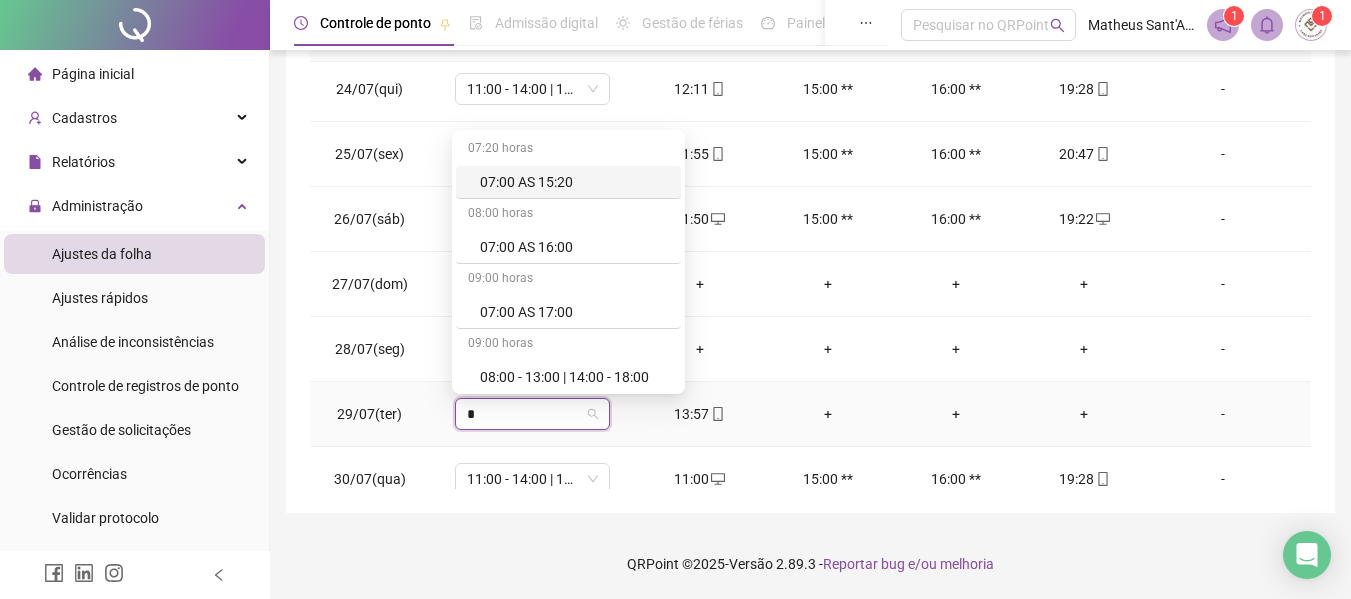 type on "**" 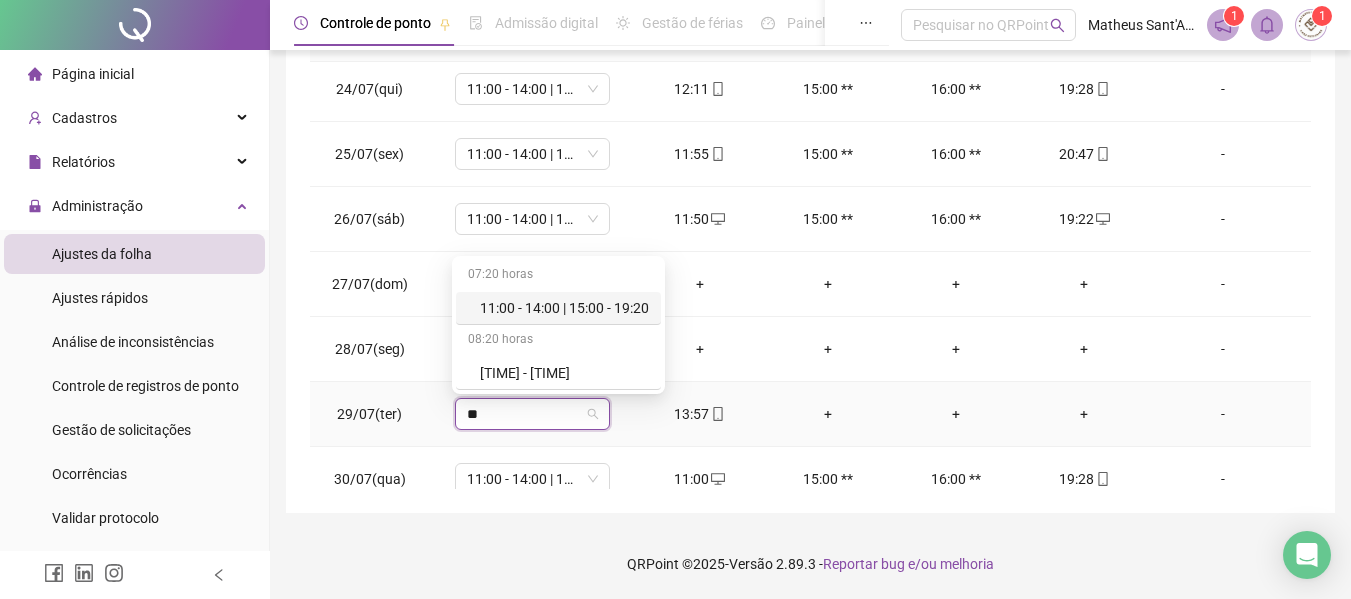 click on "11:00 - 14:00 | 15:00 - 19:20" at bounding box center (564, 308) 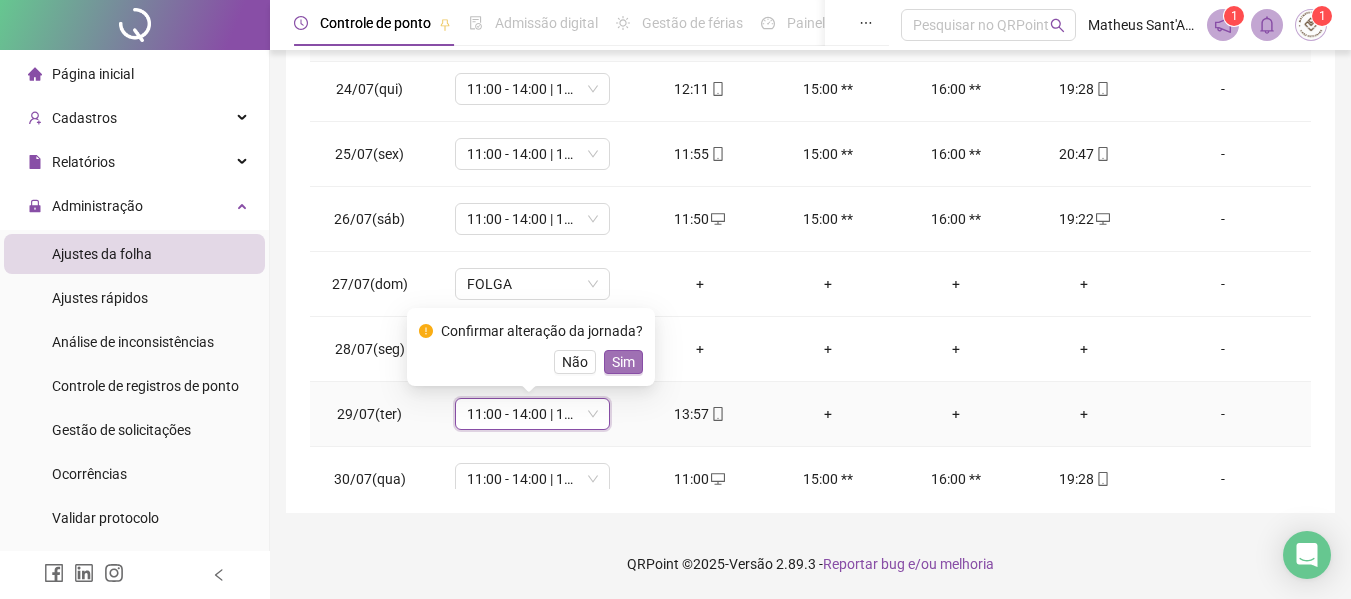 click on "Sim" at bounding box center [623, 362] 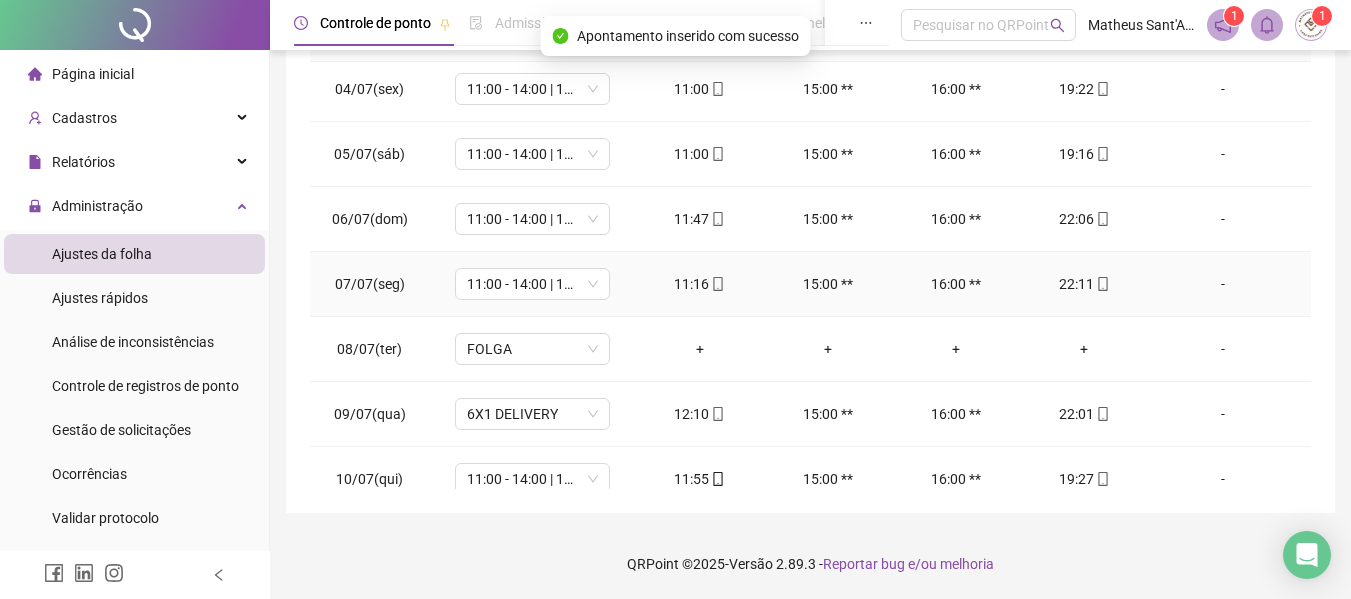 scroll, scrollTop: 0, scrollLeft: 0, axis: both 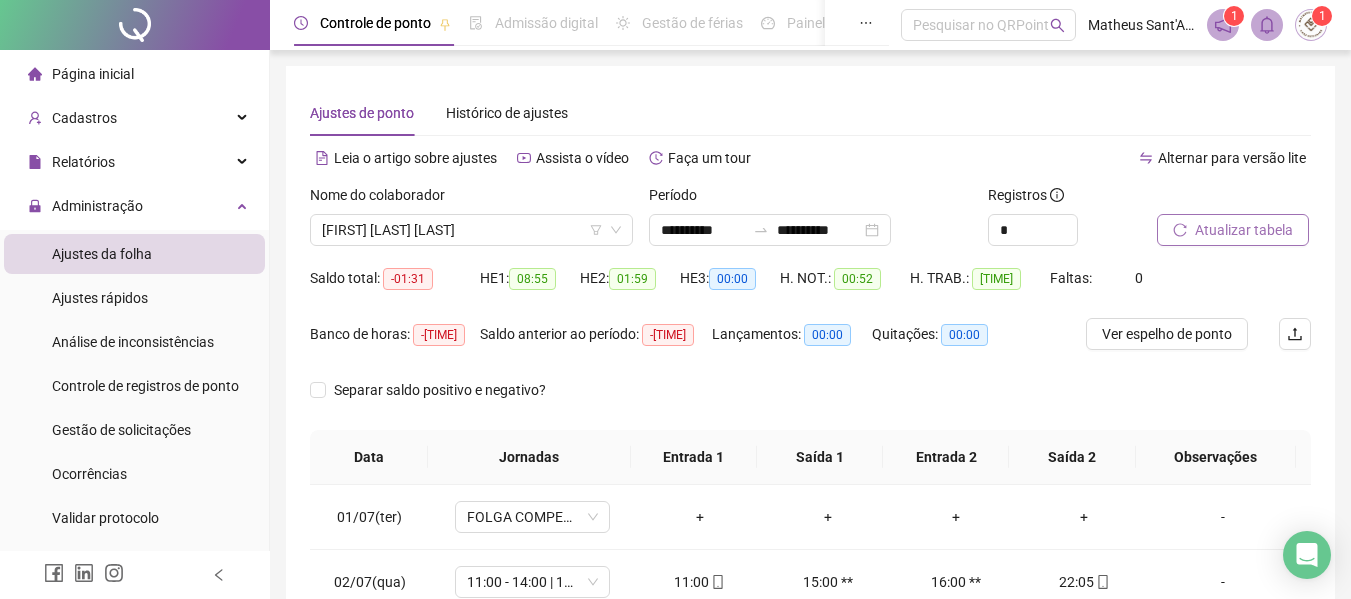 click on "Atualizar tabela" at bounding box center (1244, 230) 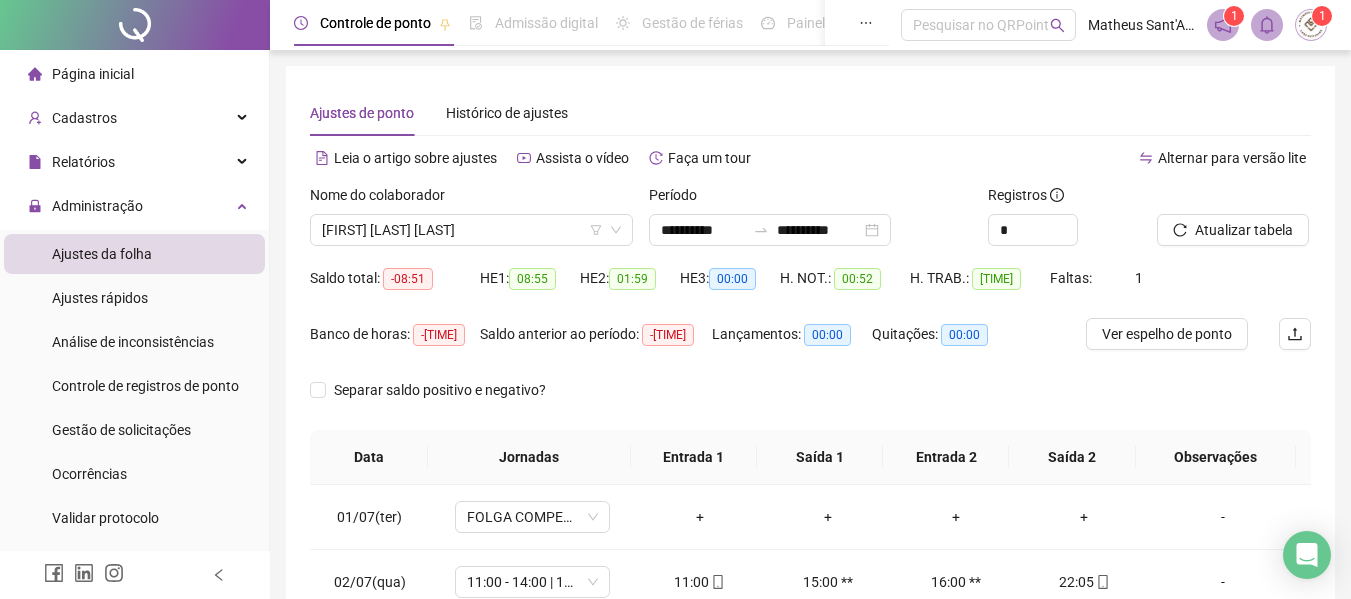 scroll, scrollTop: 423, scrollLeft: 0, axis: vertical 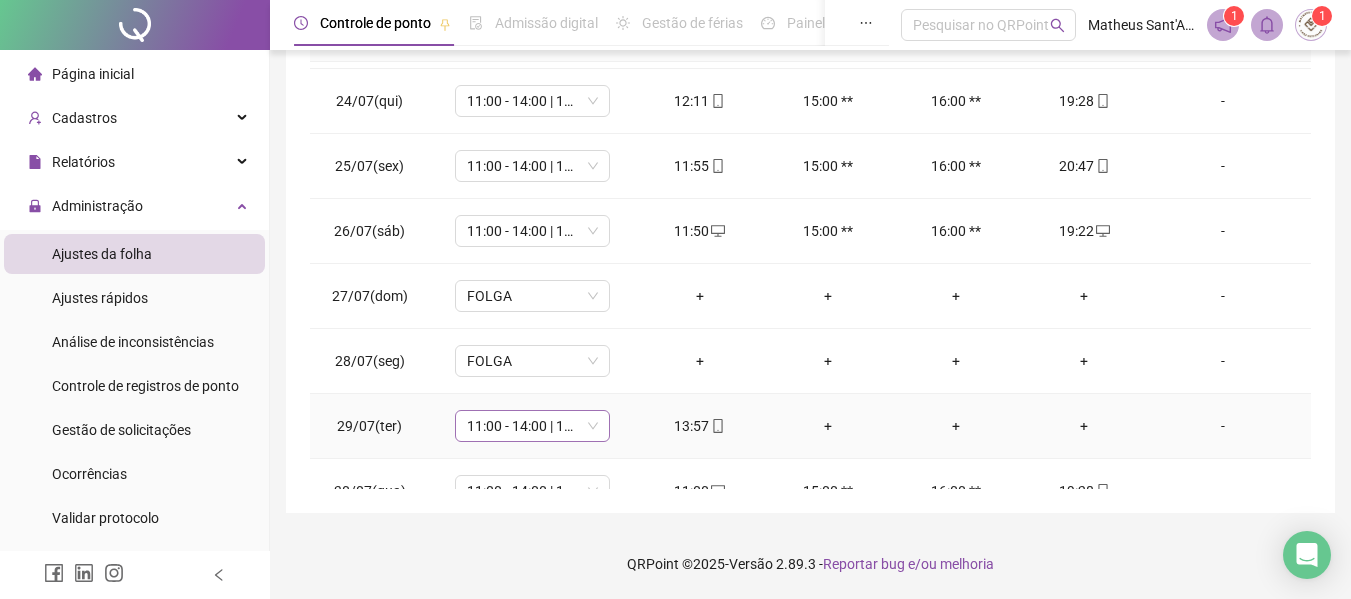 click on "11:00 - 14:00 | 15:00 - 19:20" at bounding box center [532, 426] 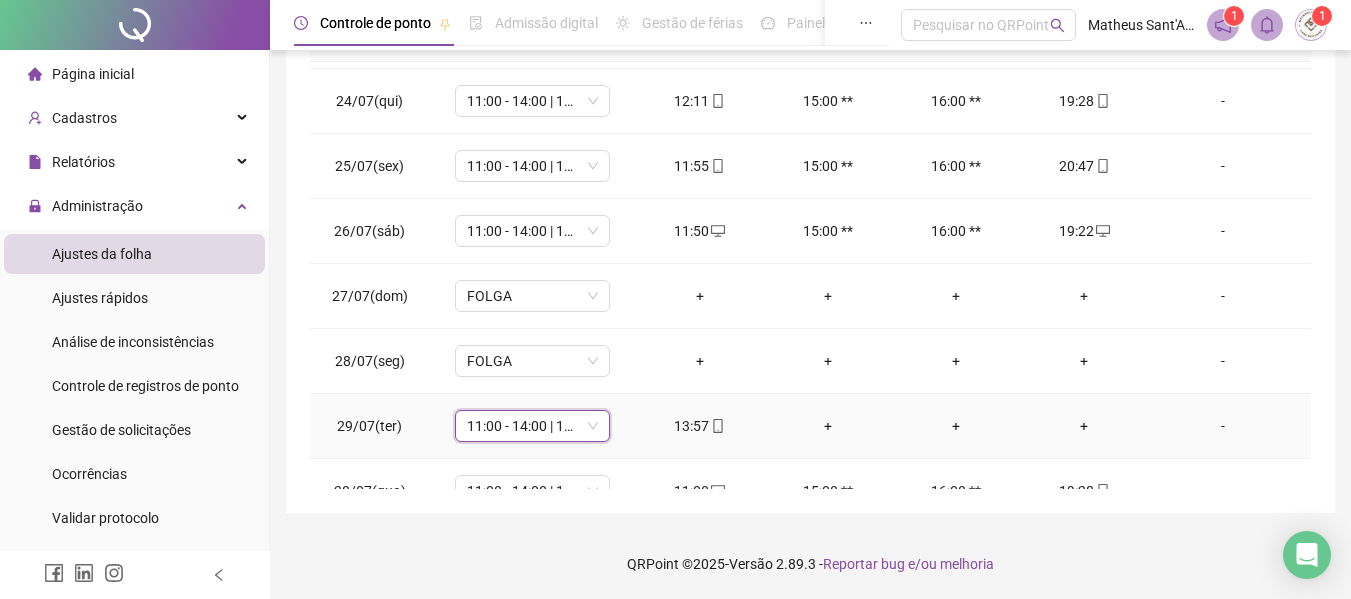 click on "11:00 - 14:00 | 15:00 - 19:20" at bounding box center (532, 426) 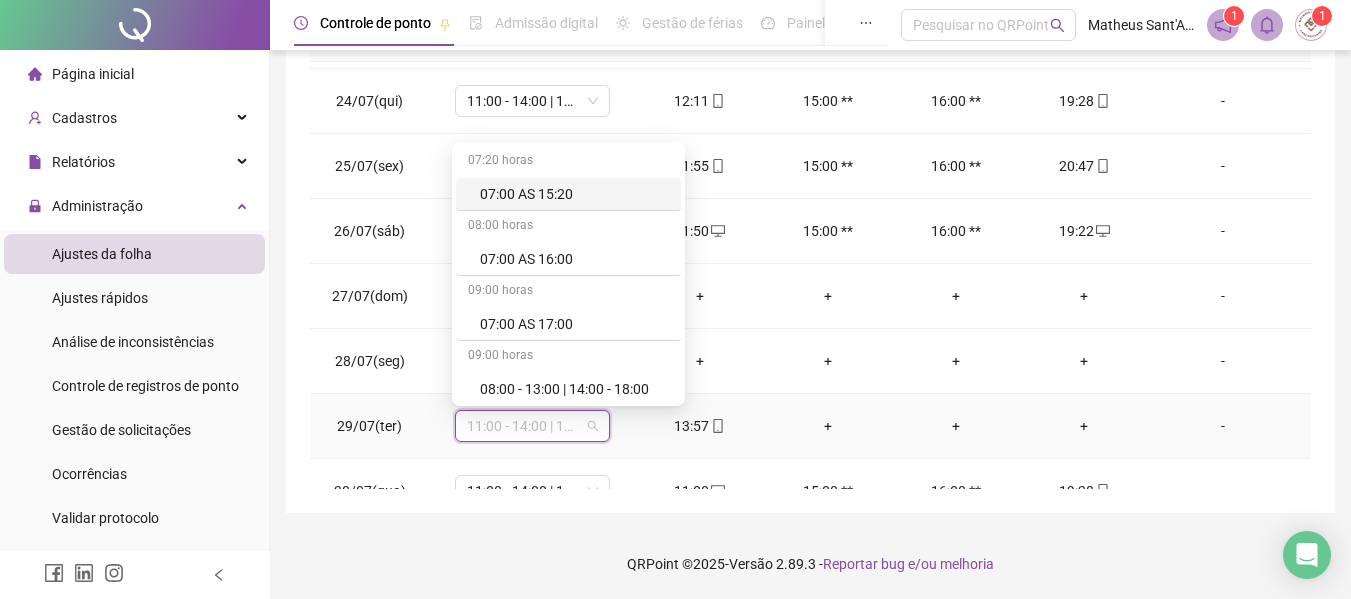 type on "*" 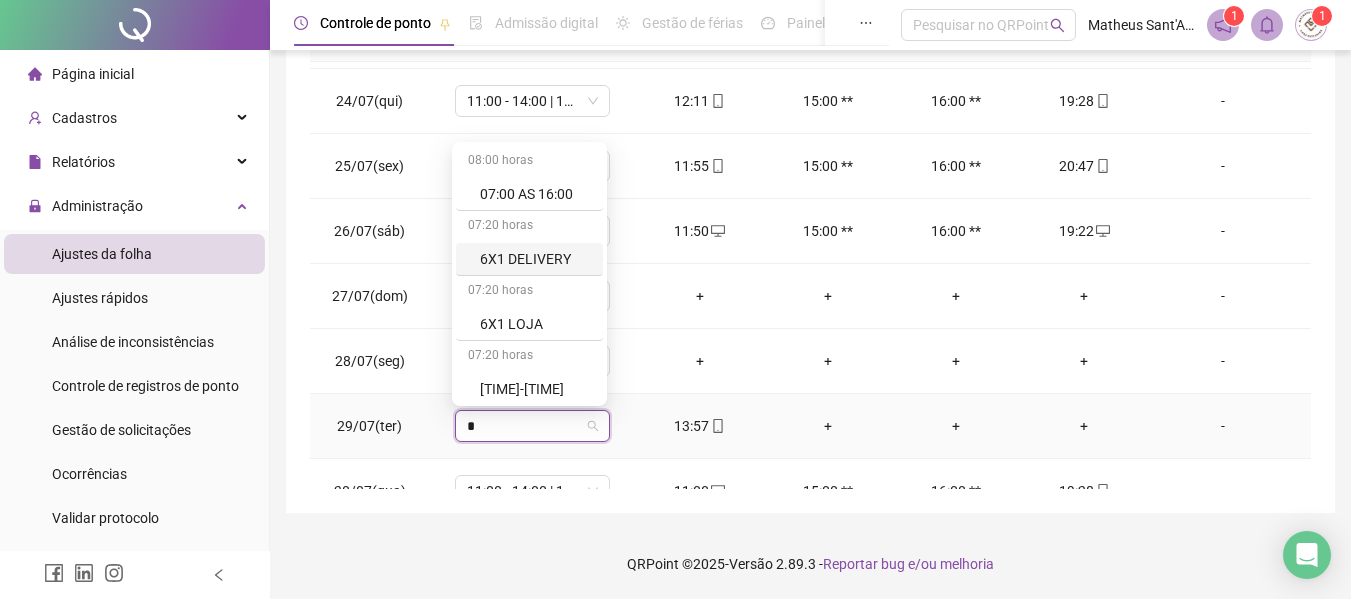 click on "6X1 DELIVERY" at bounding box center (535, 259) 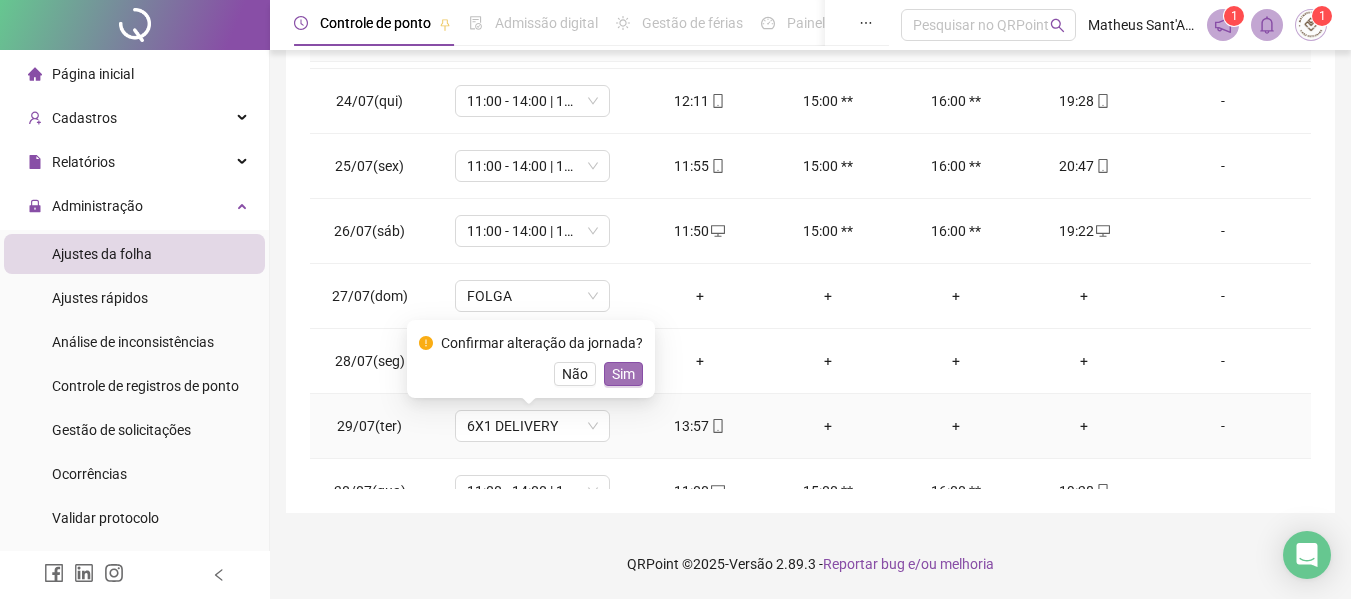 click on "Sim" at bounding box center [623, 374] 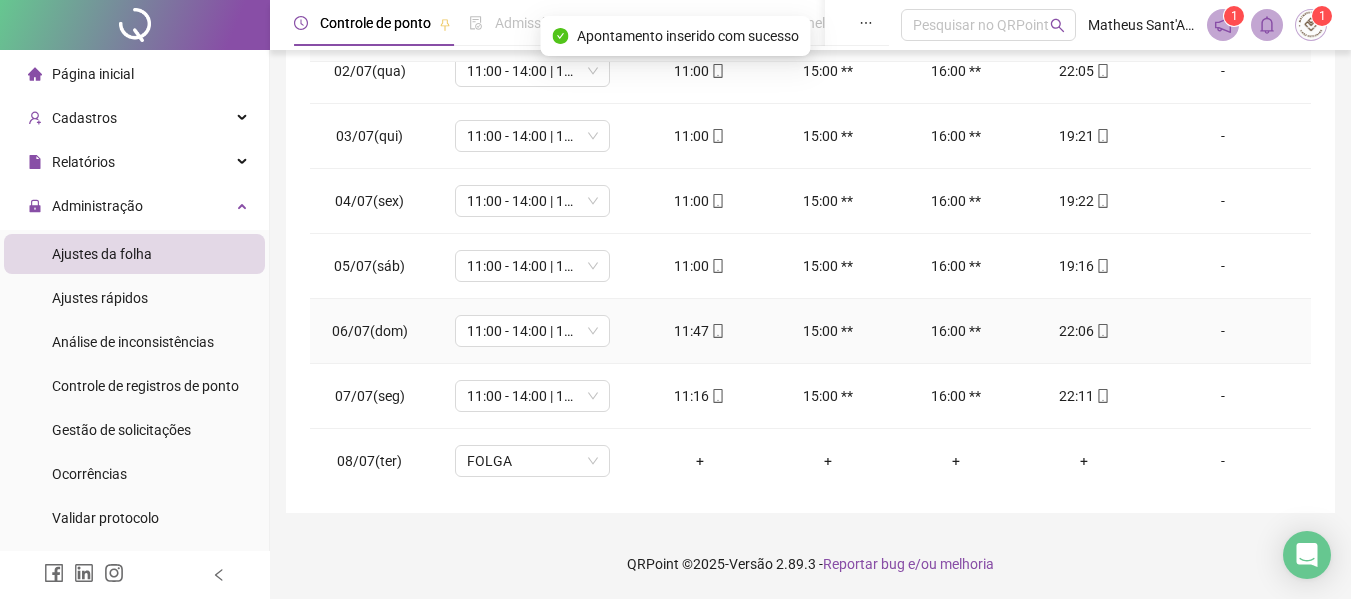 scroll, scrollTop: 0, scrollLeft: 0, axis: both 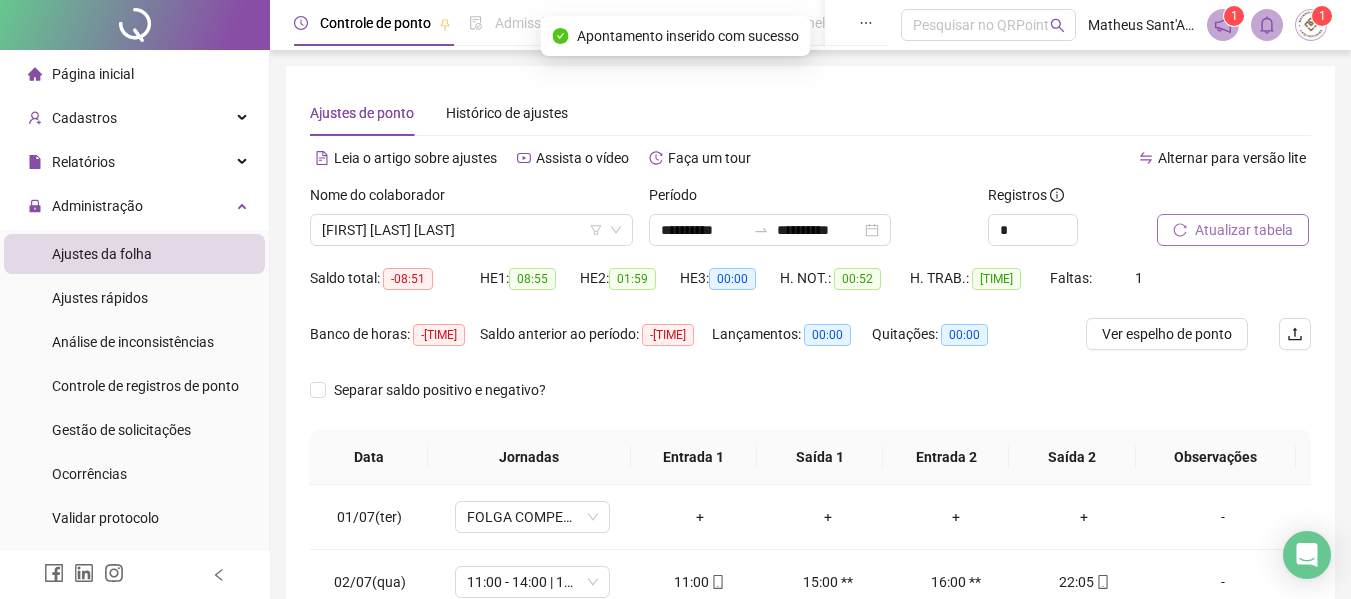 click on "Atualizar tabela" at bounding box center [1244, 230] 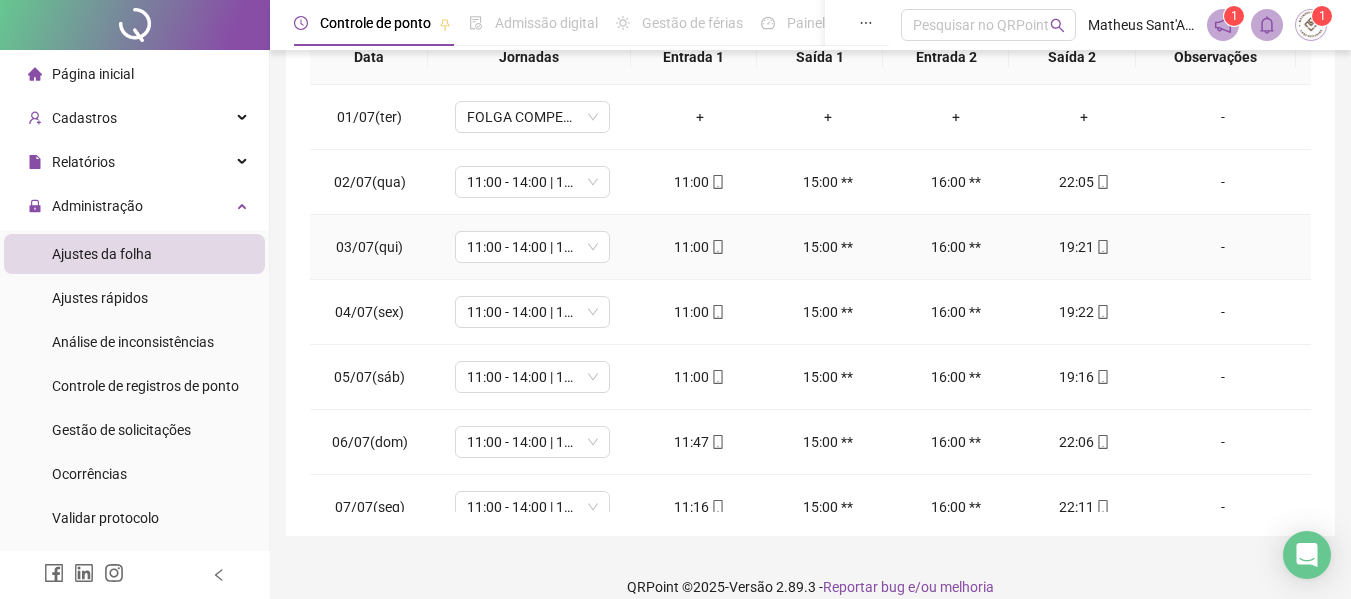 scroll, scrollTop: 423, scrollLeft: 0, axis: vertical 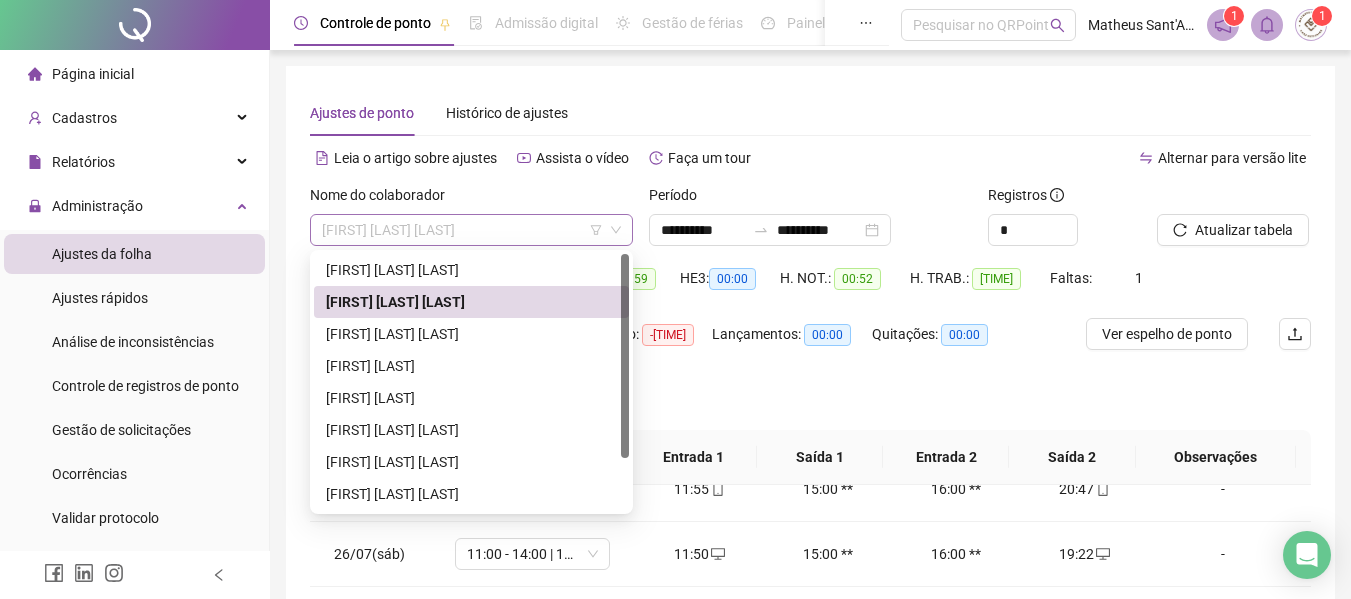 click on "[FIRST] [LAST] [LAST]" at bounding box center (471, 230) 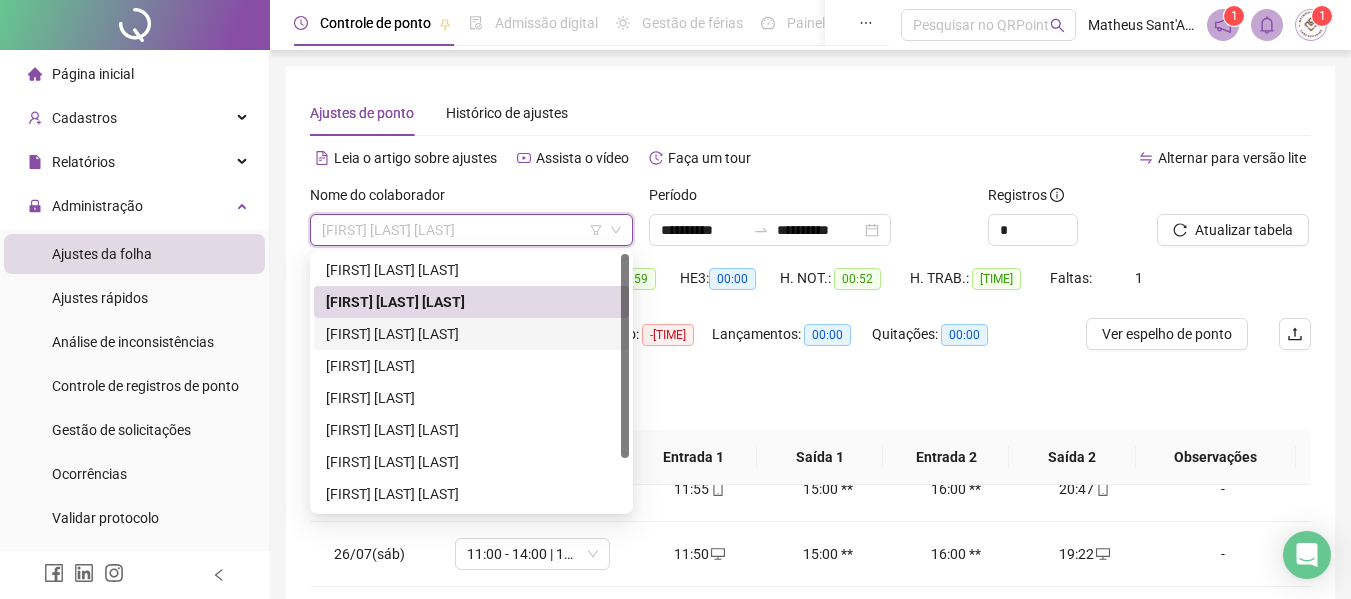 click on "[FIRST] [LAST] [LAST]" at bounding box center [471, 334] 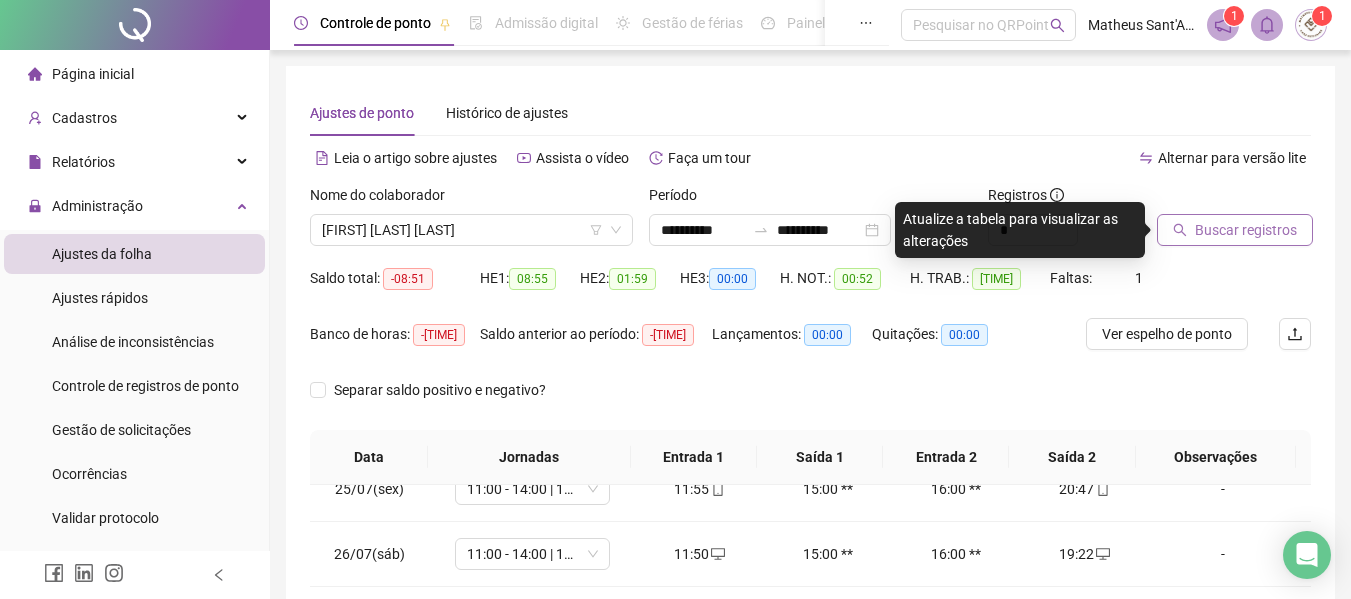 click on "Buscar registros" at bounding box center (1246, 230) 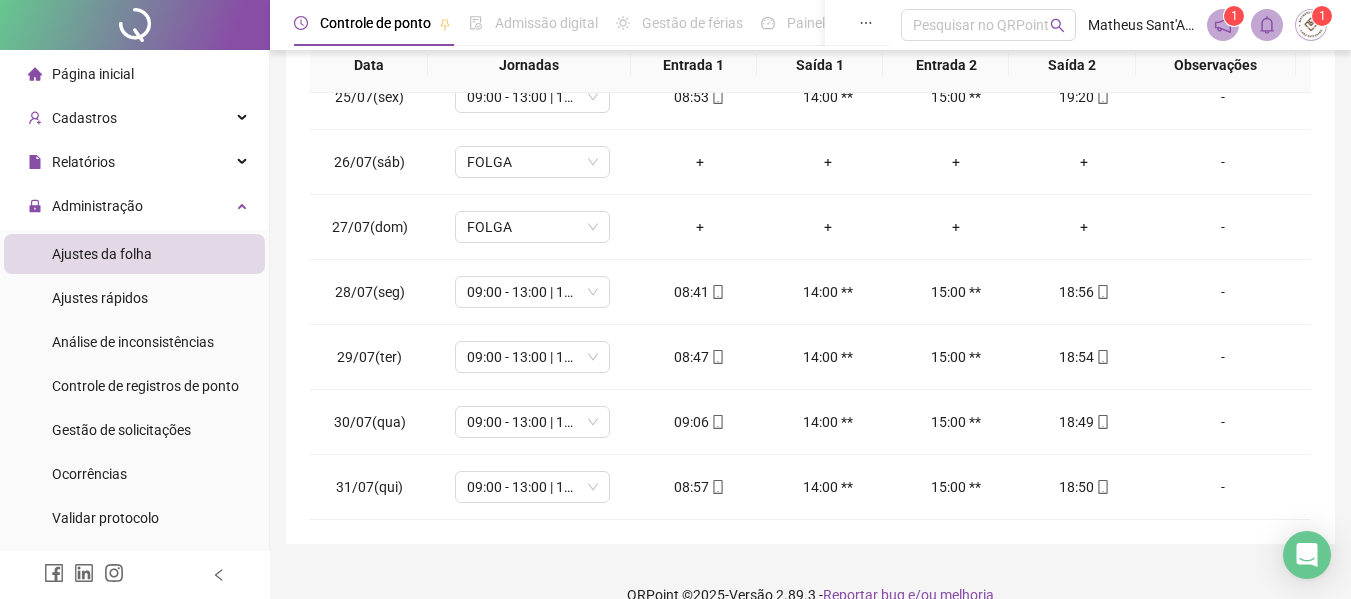 scroll, scrollTop: 423, scrollLeft: 0, axis: vertical 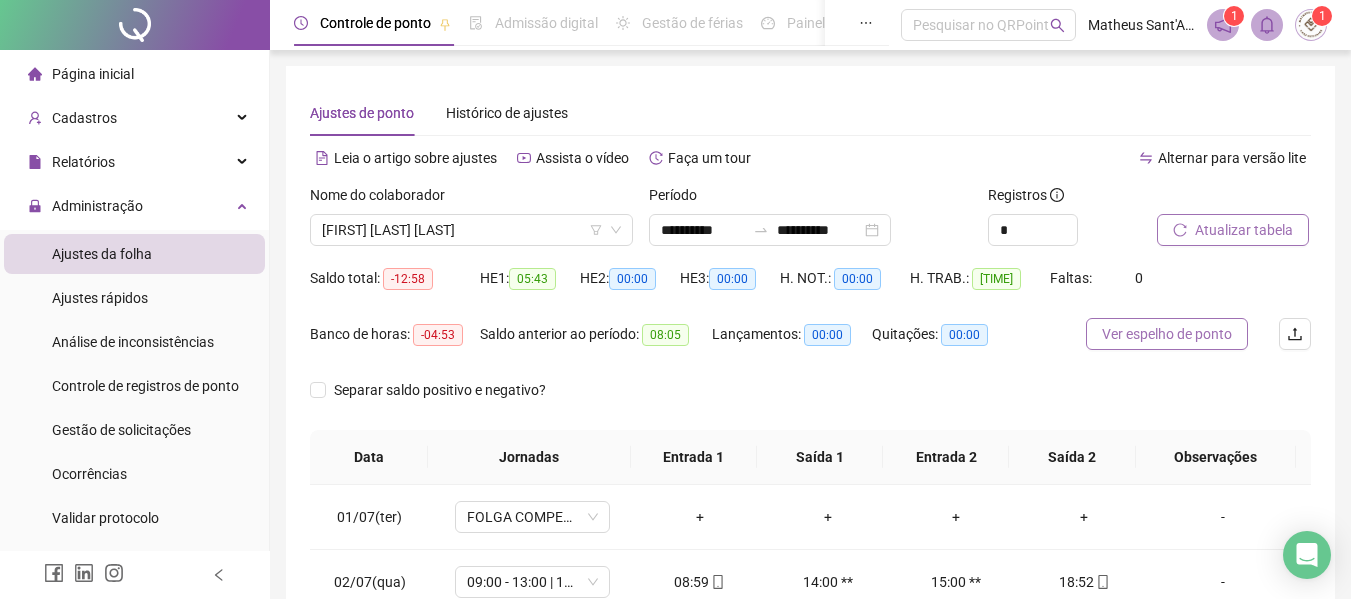 click on "Ver espelho de ponto" at bounding box center (1167, 334) 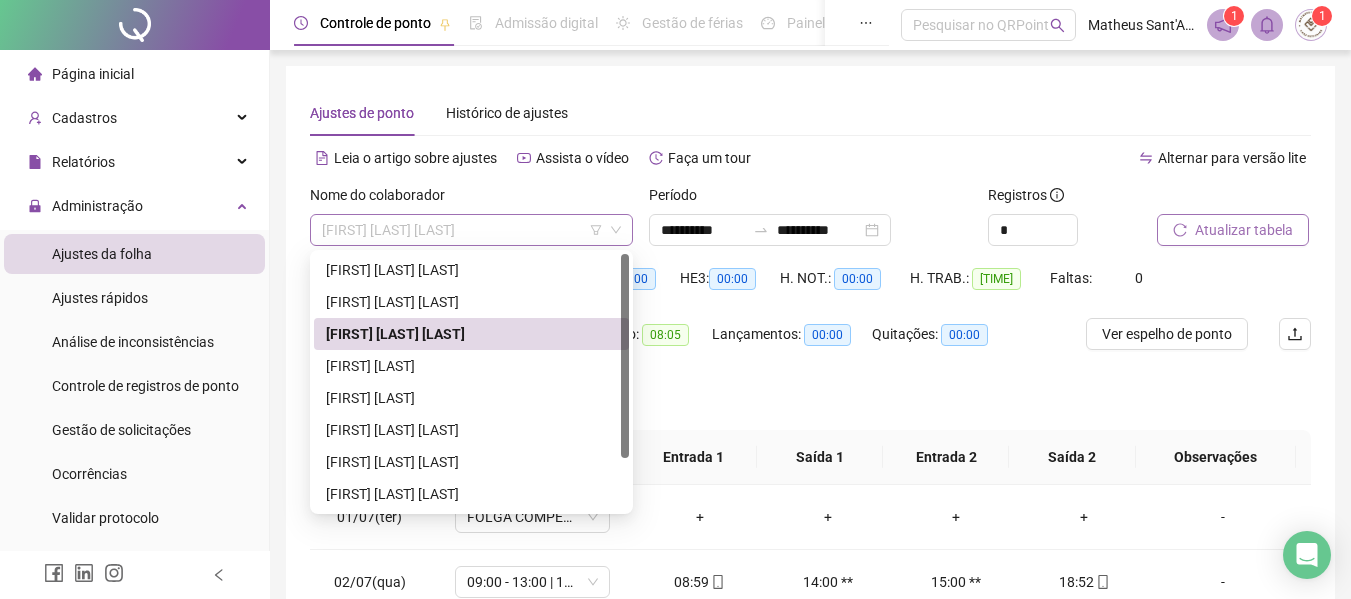 click on "[FIRST] [LAST] [LAST]" at bounding box center [471, 230] 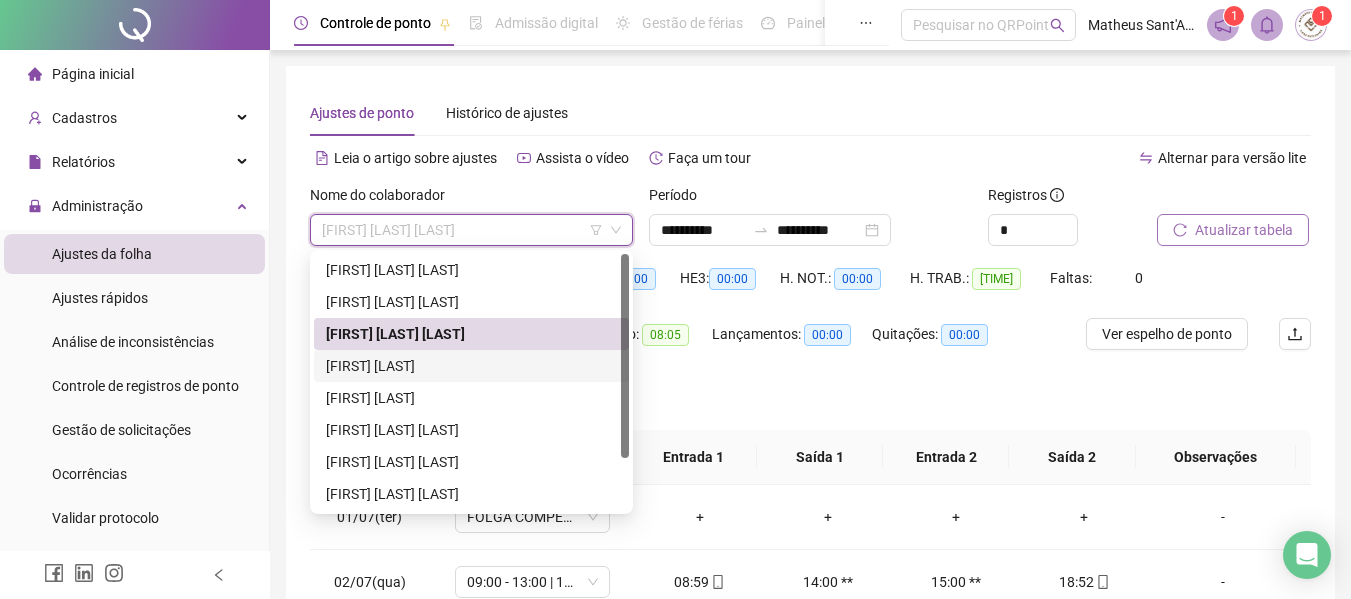 click on "[FIRST] [LAST]" at bounding box center (471, 366) 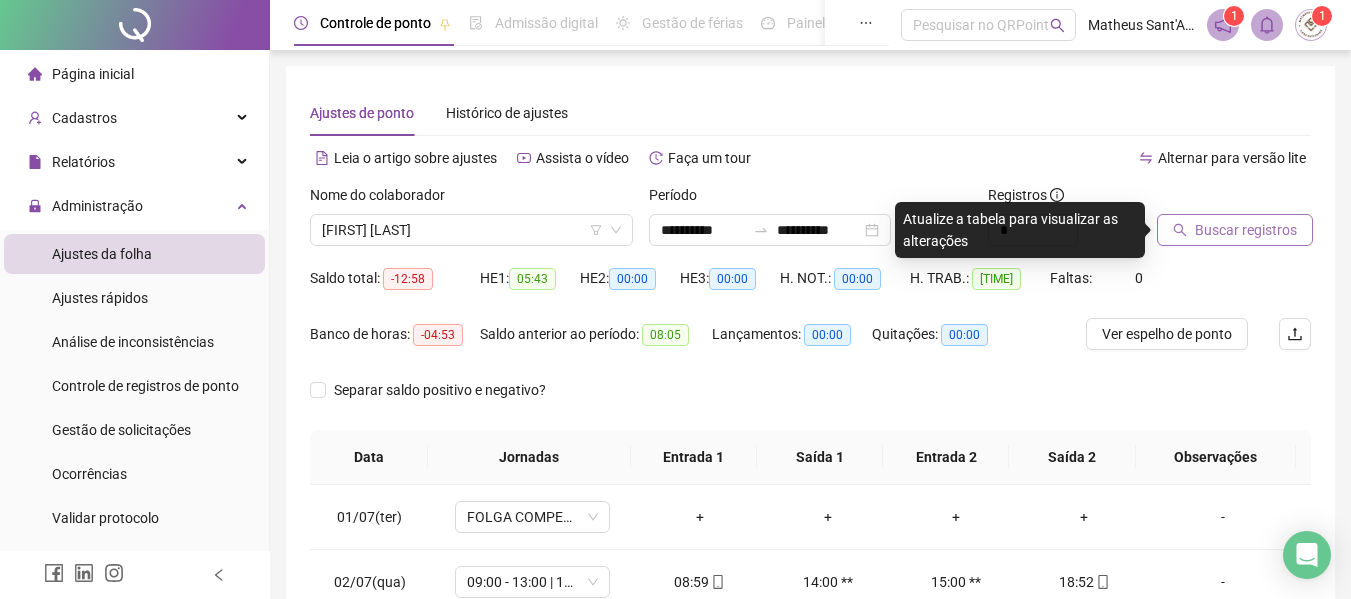 click on "Buscar registros" at bounding box center [1246, 230] 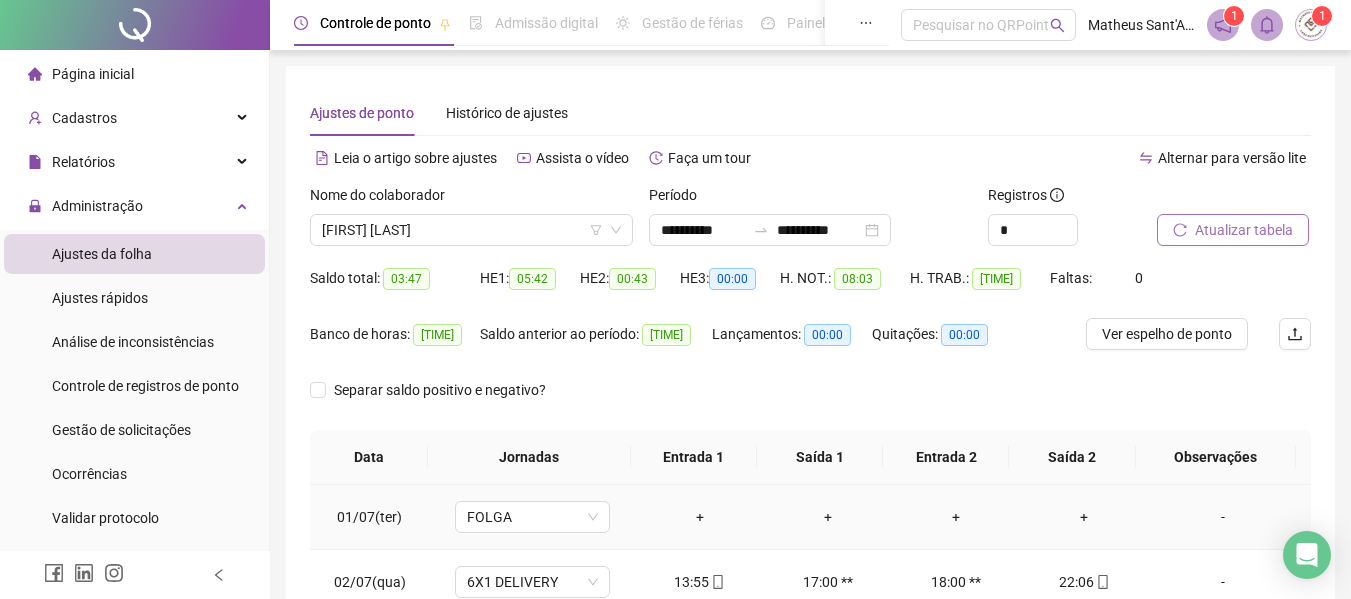 scroll, scrollTop: 200, scrollLeft: 0, axis: vertical 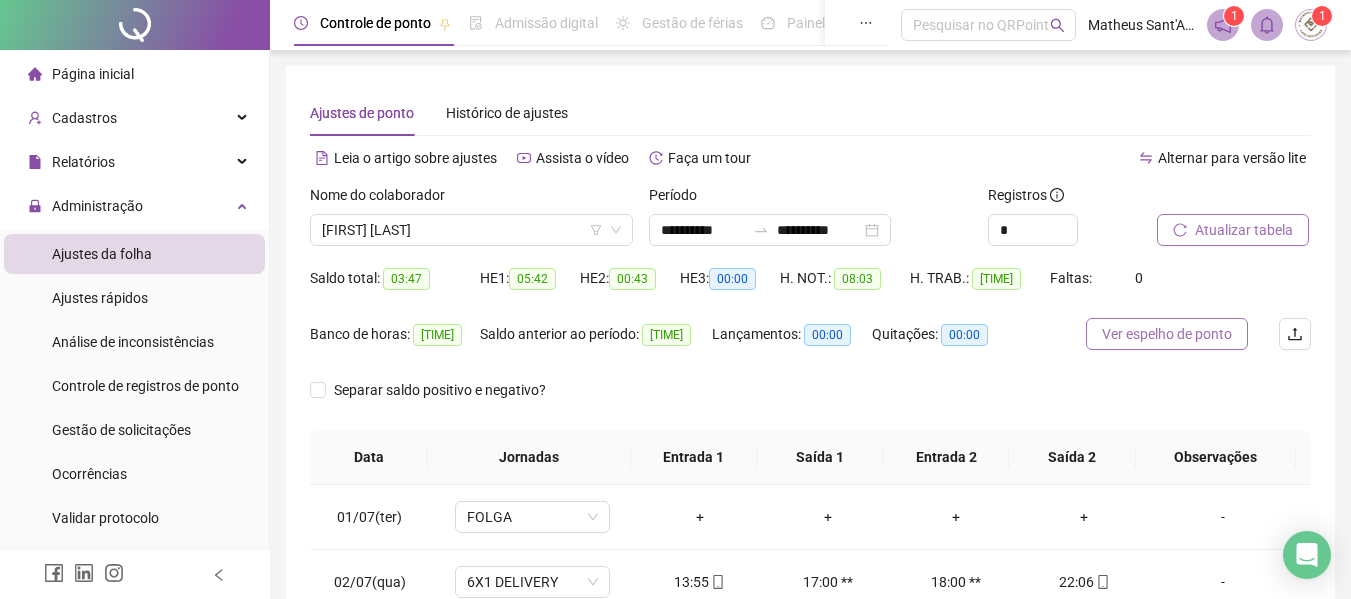 click on "Ver espelho de ponto" at bounding box center (1167, 334) 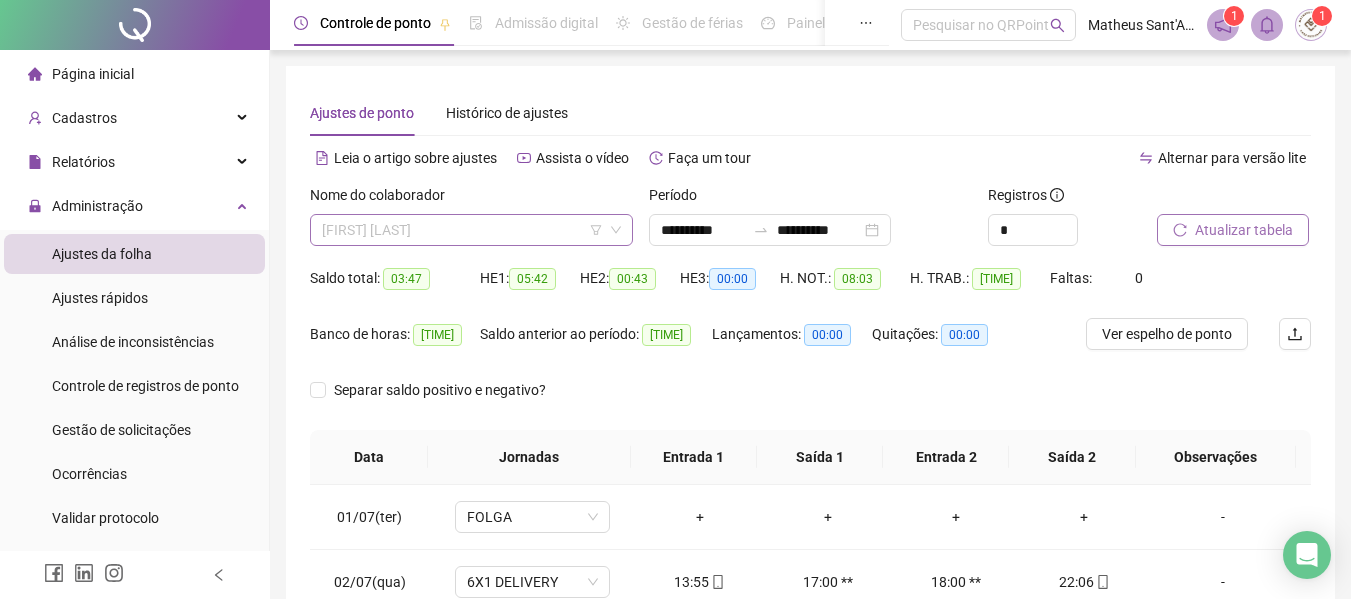 click on "[FIRST] [LAST]" at bounding box center [471, 230] 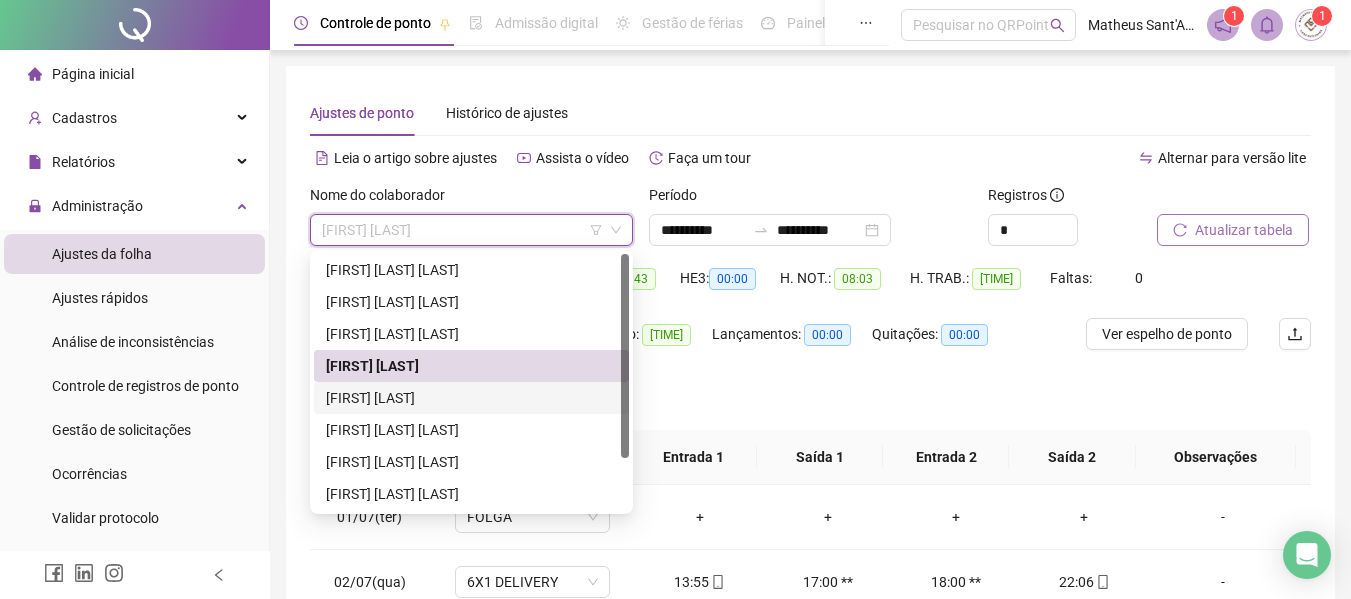 click on "[FIRST] [LAST]" at bounding box center [471, 398] 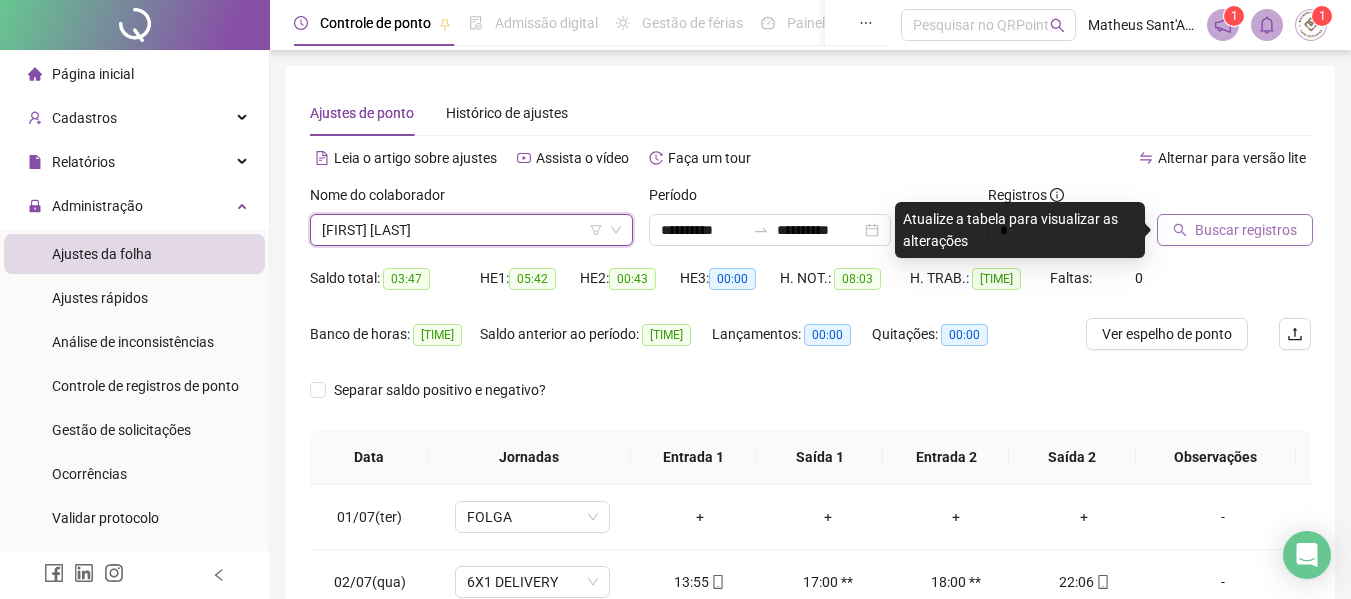 click on "Buscar registros" at bounding box center [1246, 230] 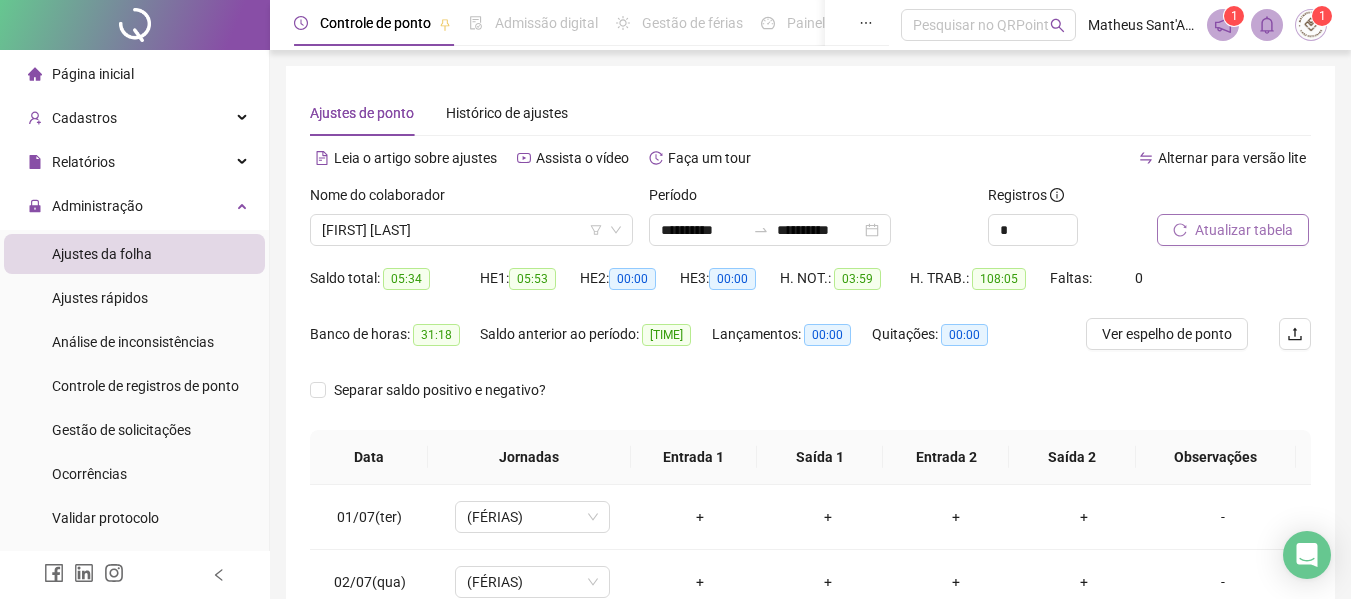 scroll, scrollTop: 200, scrollLeft: 0, axis: vertical 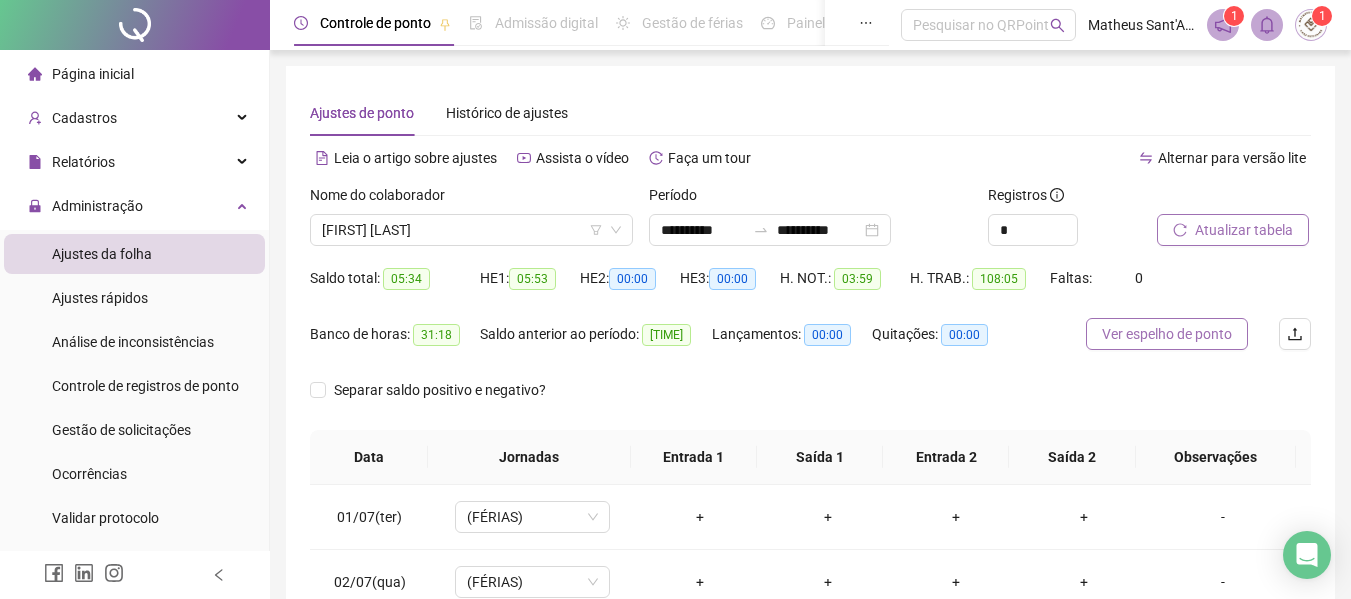 click on "Ver espelho de ponto" at bounding box center [1167, 334] 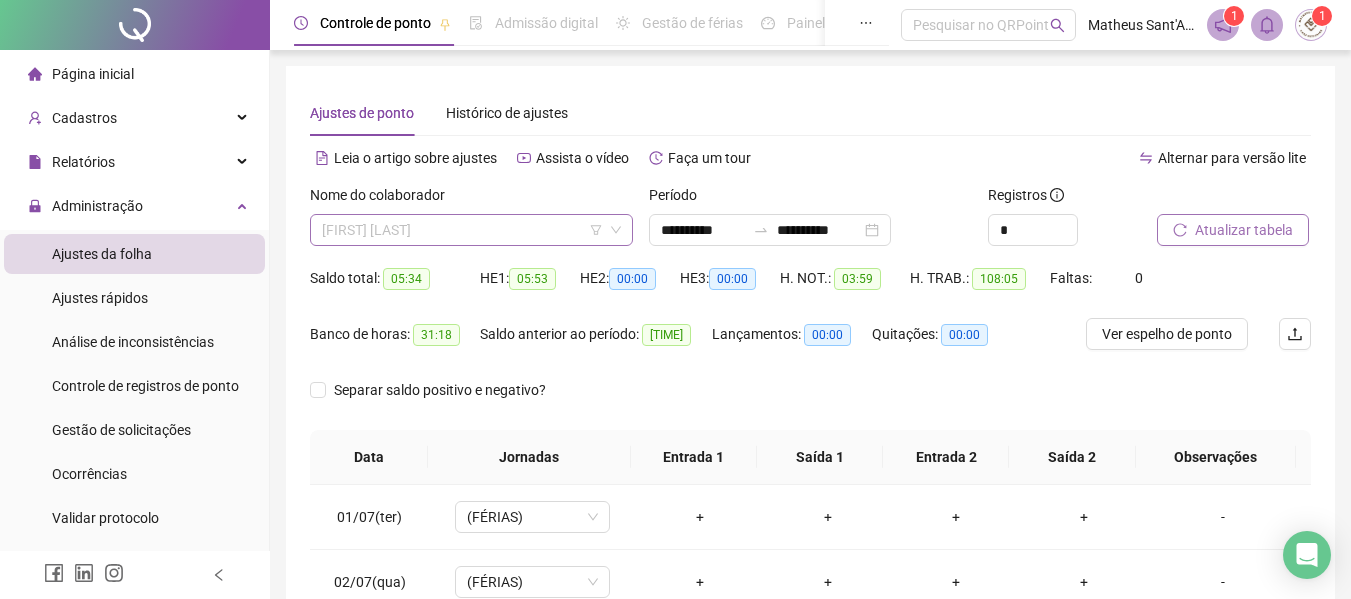 click on "[FIRST] [LAST]" at bounding box center (471, 230) 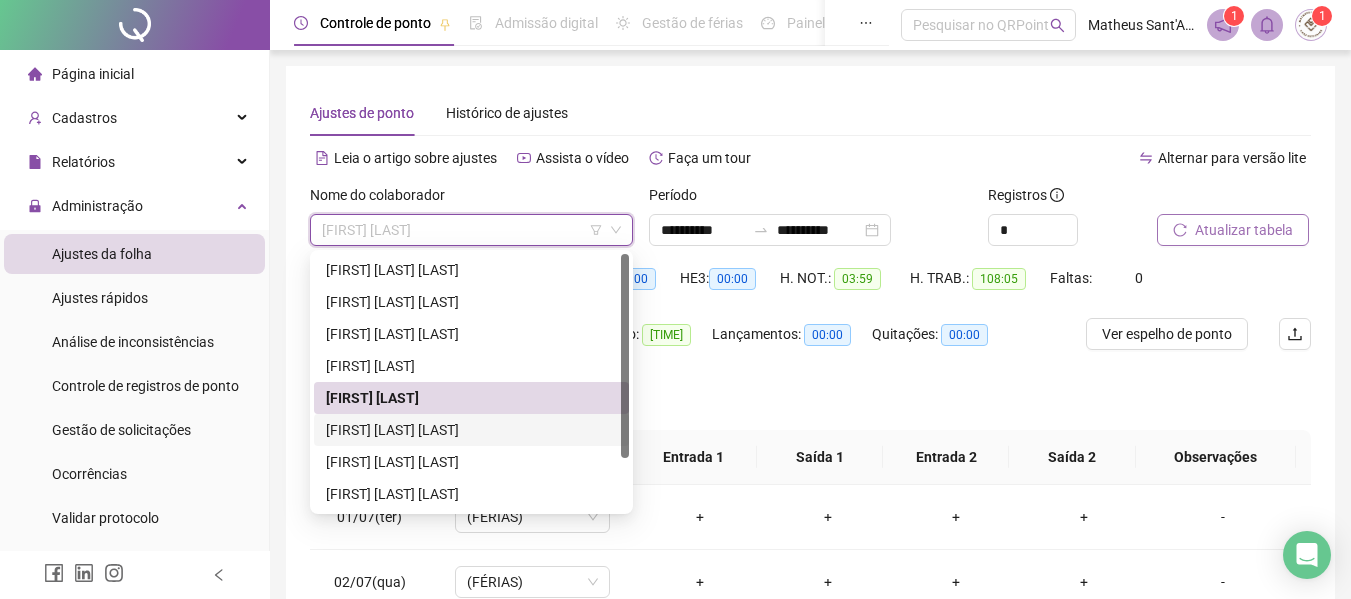 click on "[FIRST] [LAST] [LAST]" at bounding box center [471, 430] 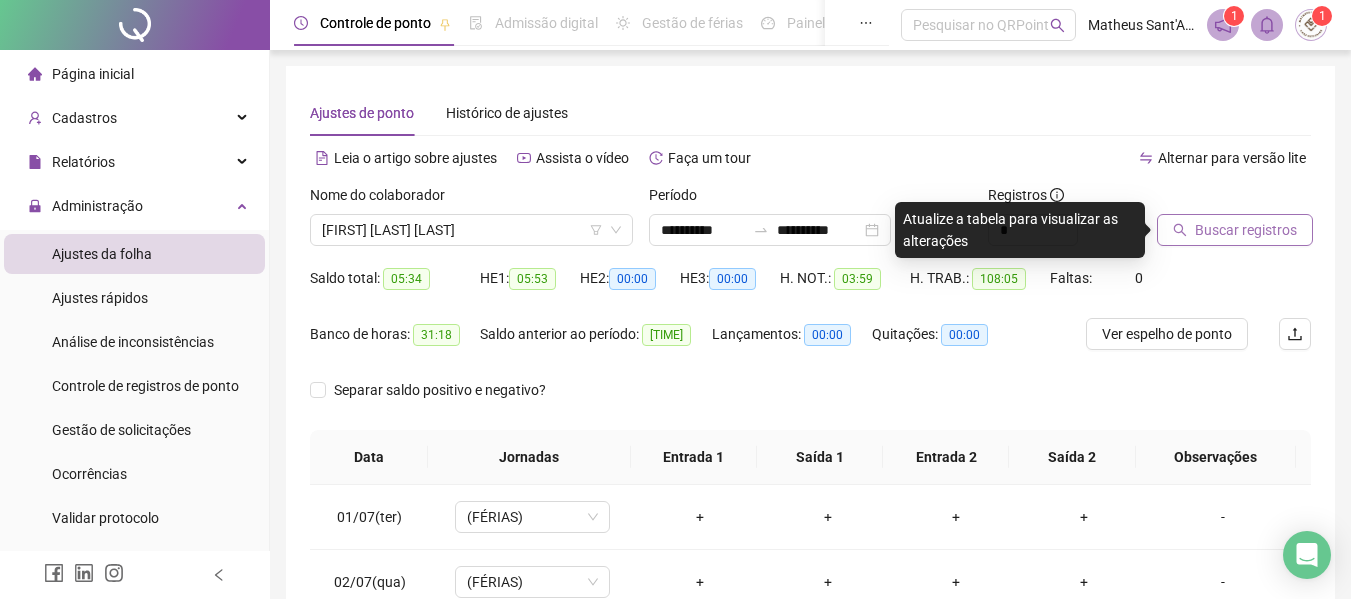 click on "Buscar registros" at bounding box center (1246, 230) 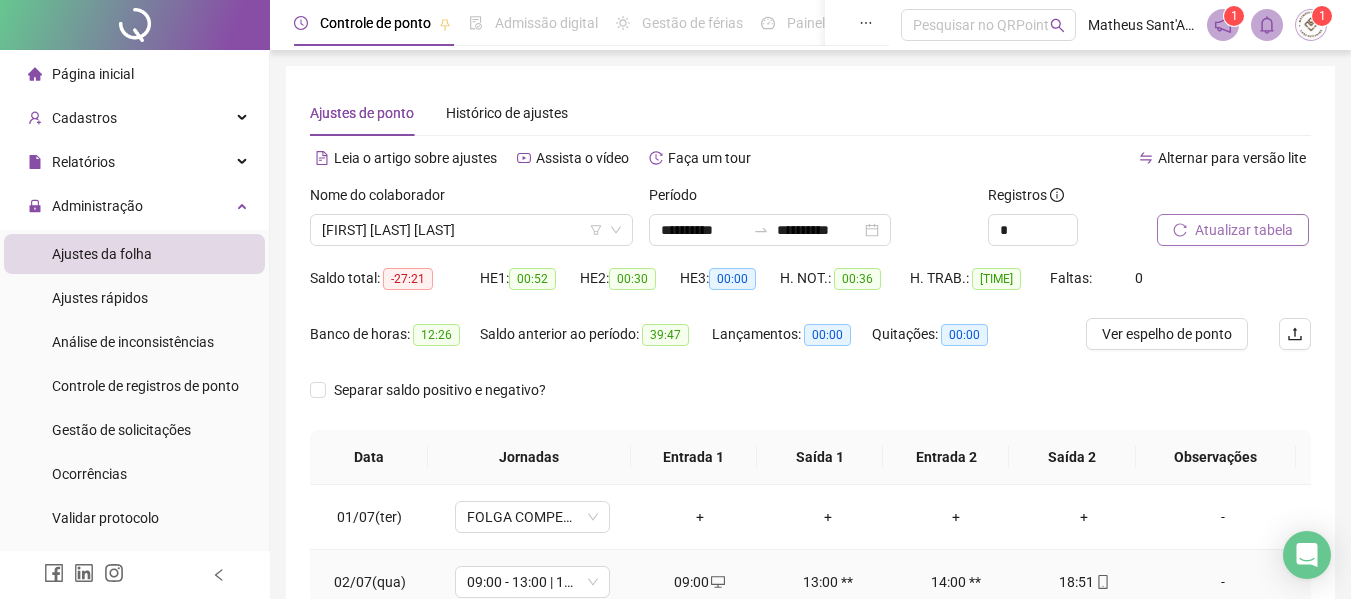 scroll, scrollTop: 100, scrollLeft: 0, axis: vertical 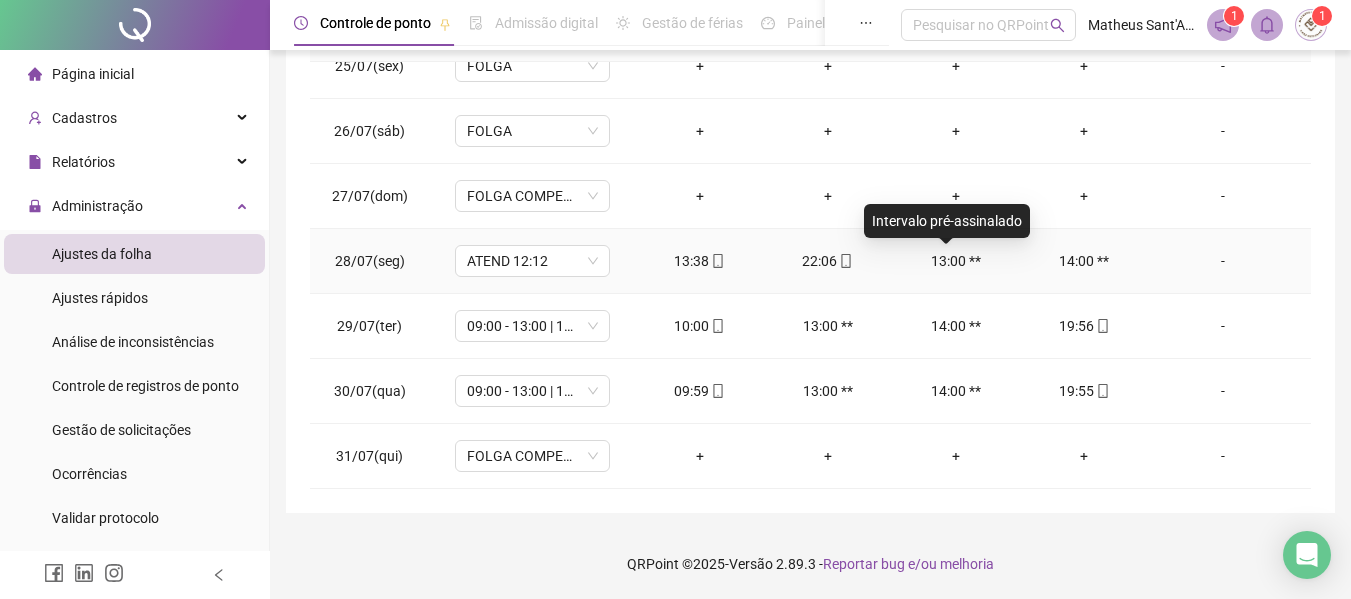 click on "[TIME]   **" at bounding box center [956, 261] 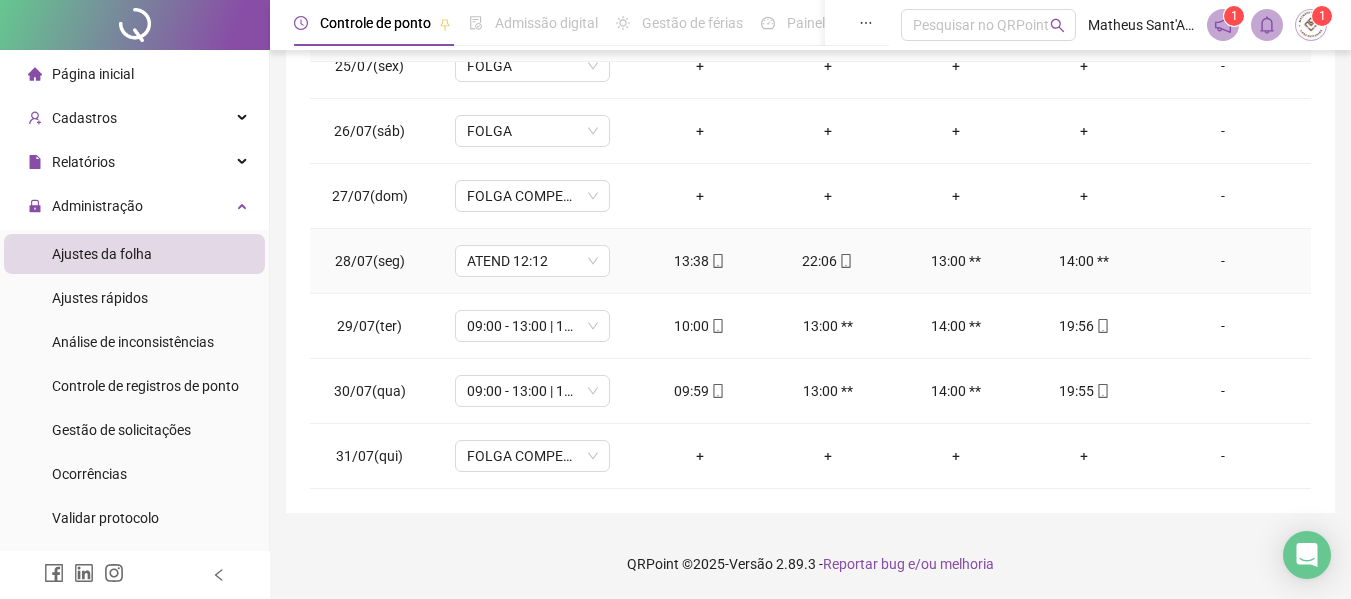 click on "-" at bounding box center [1223, 261] 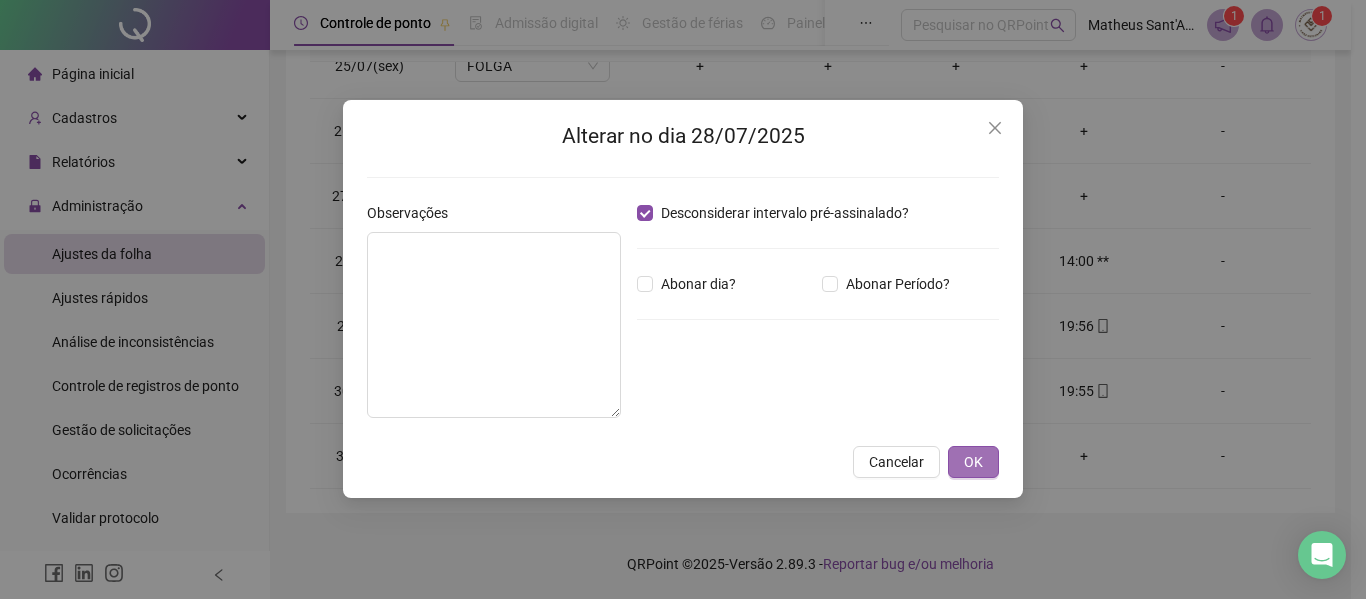 click on "OK" at bounding box center (973, 462) 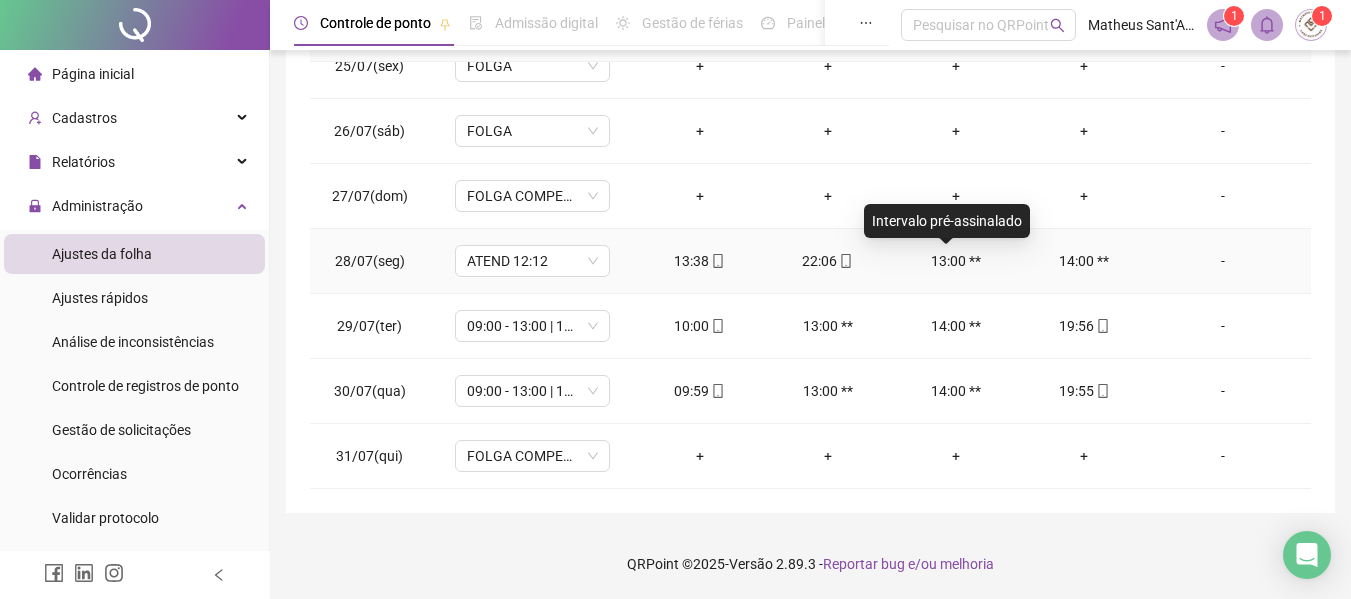 click on "[TIME]   **" at bounding box center [956, 261] 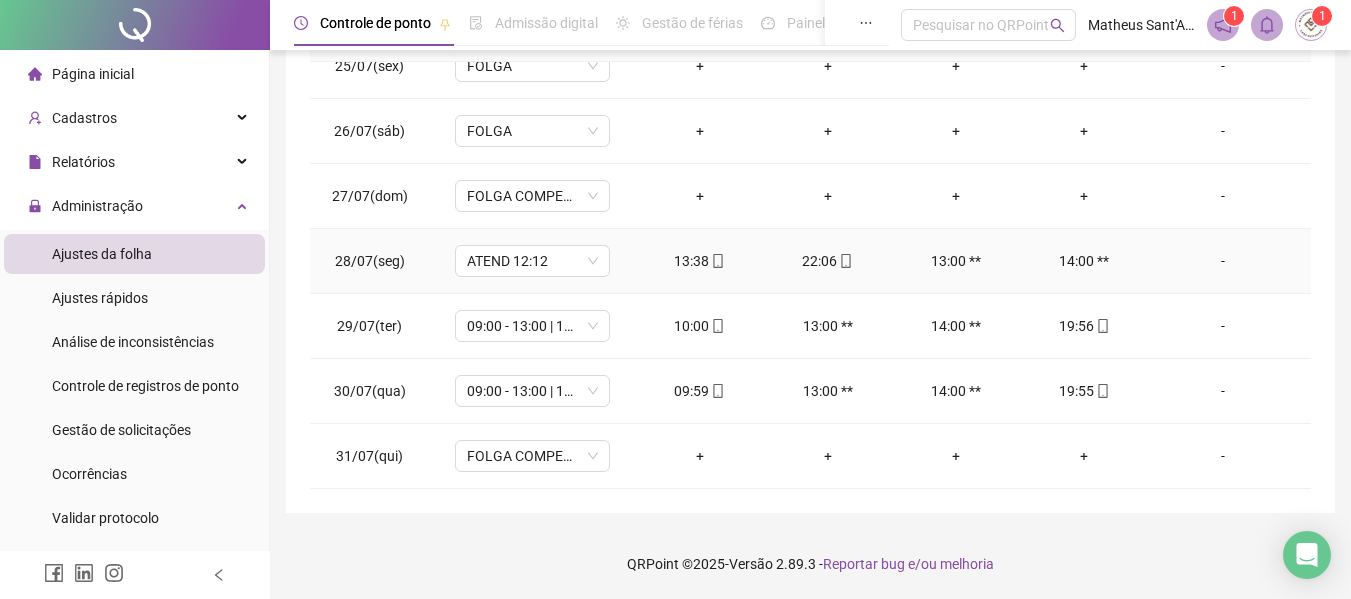 click on "-" at bounding box center (1223, 261) 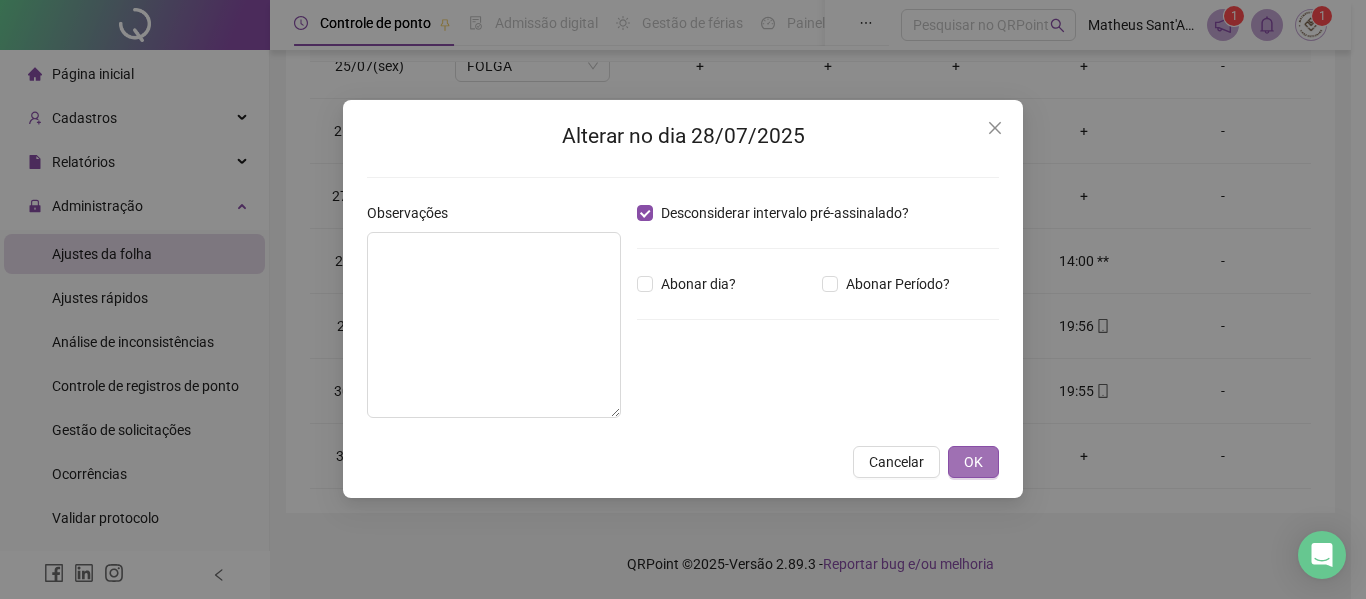 click on "OK" at bounding box center [973, 462] 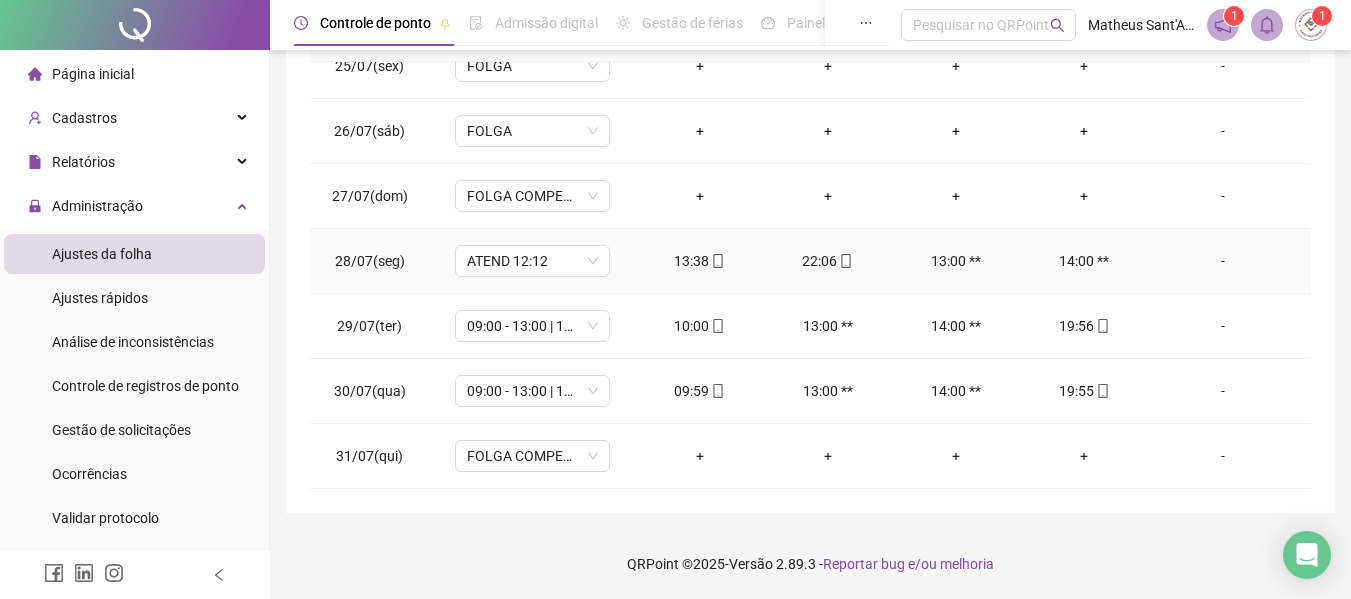 click on "22:06" at bounding box center (828, 261) 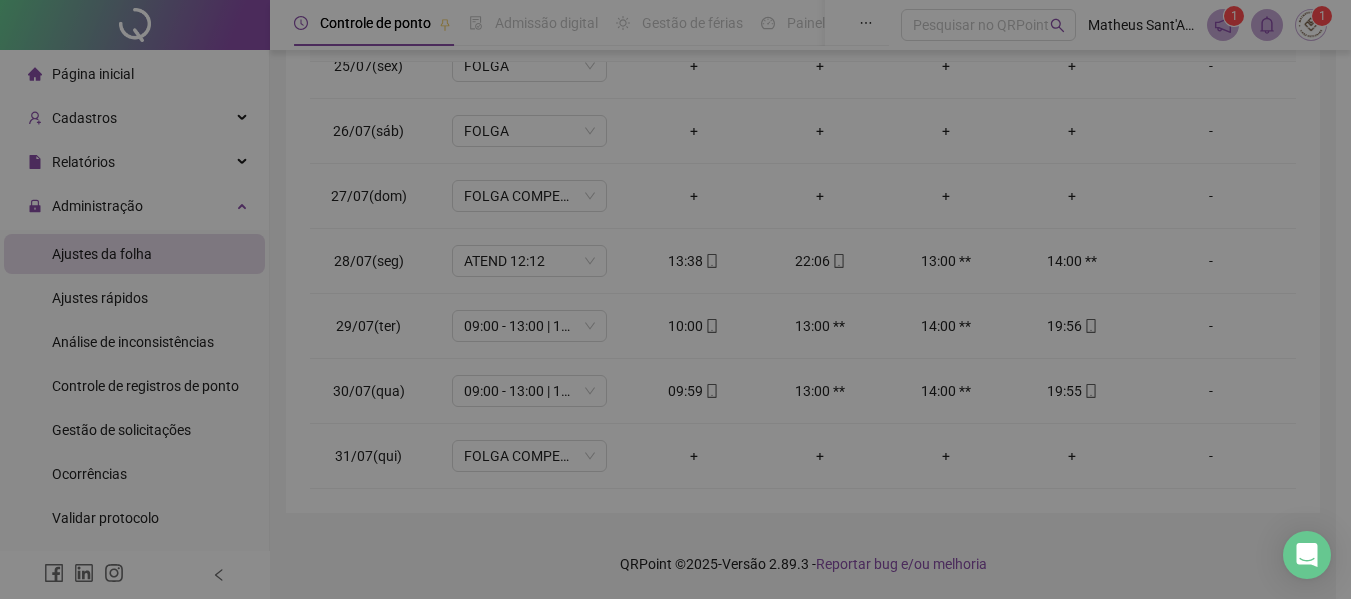 type on "**********" 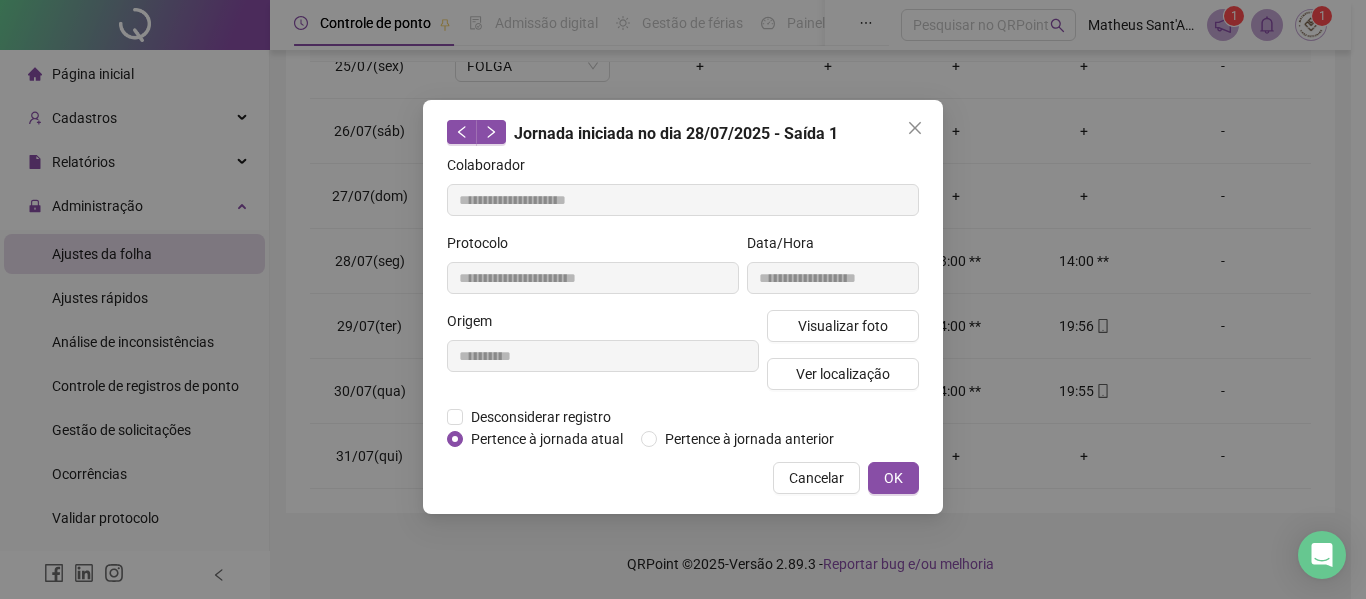 drag, startPoint x: 917, startPoint y: 126, endPoint x: 914, endPoint y: 143, distance: 17.262676 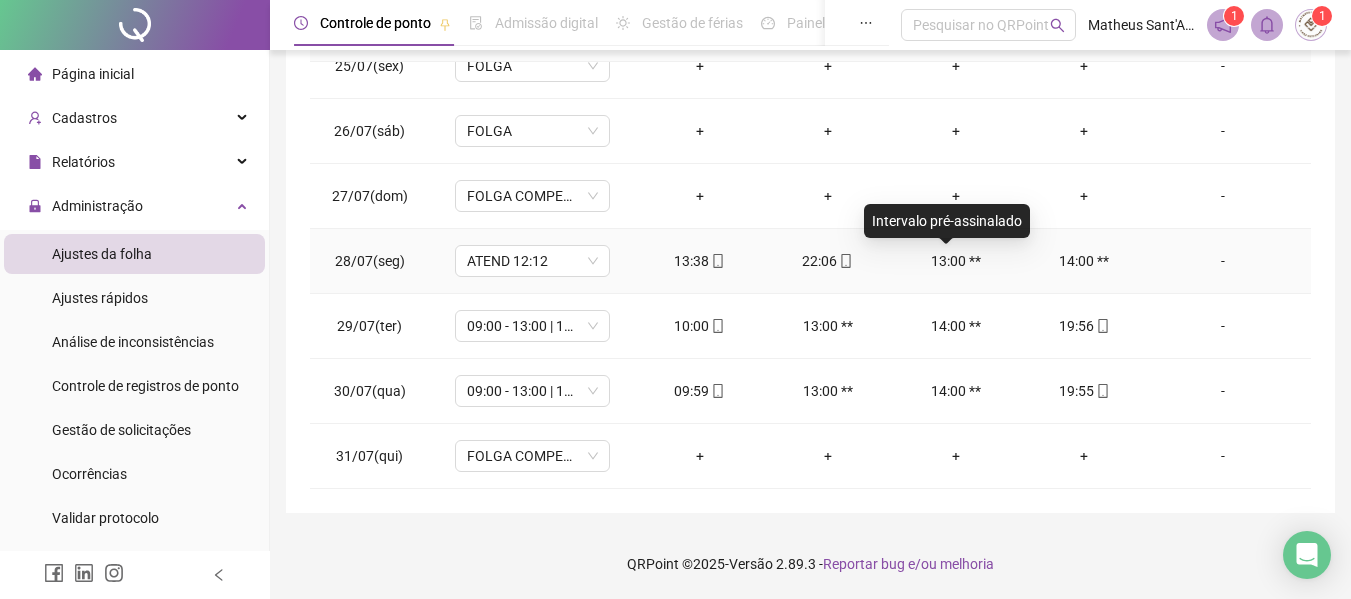 click on "[TIME]   **" at bounding box center (956, 261) 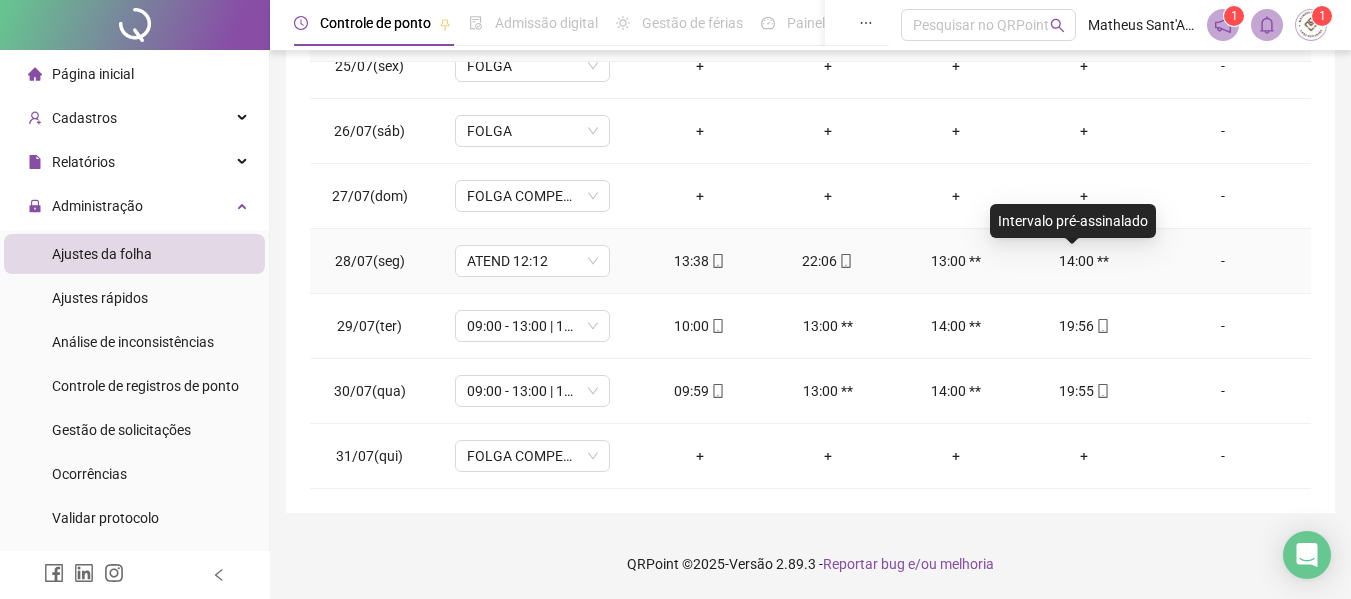 click on "[TIME]   **" at bounding box center [1084, 261] 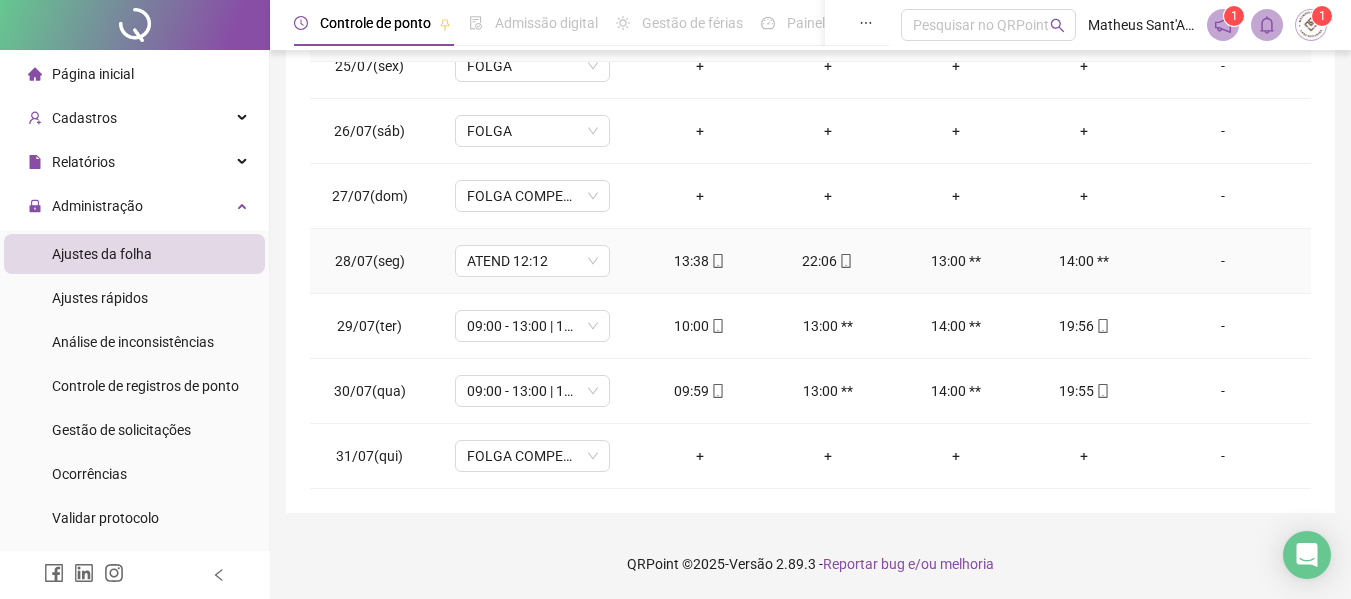 drag, startPoint x: 1208, startPoint y: 264, endPoint x: 1321, endPoint y: 236, distance: 116.41735 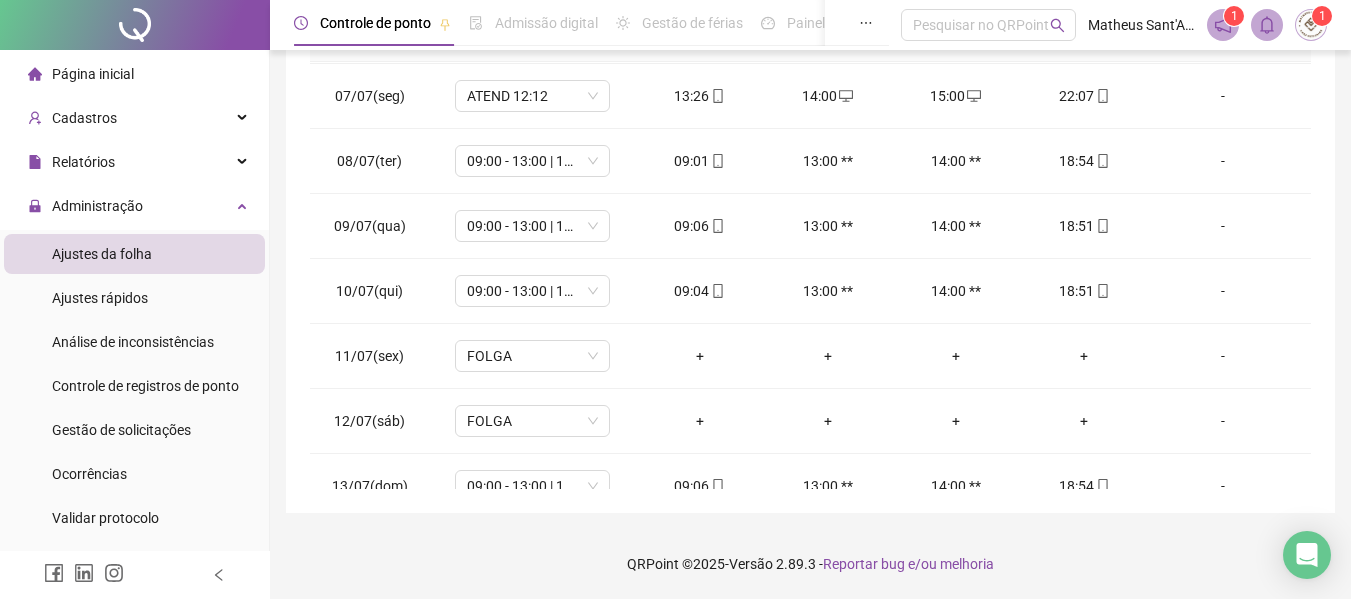 scroll, scrollTop: 0, scrollLeft: 0, axis: both 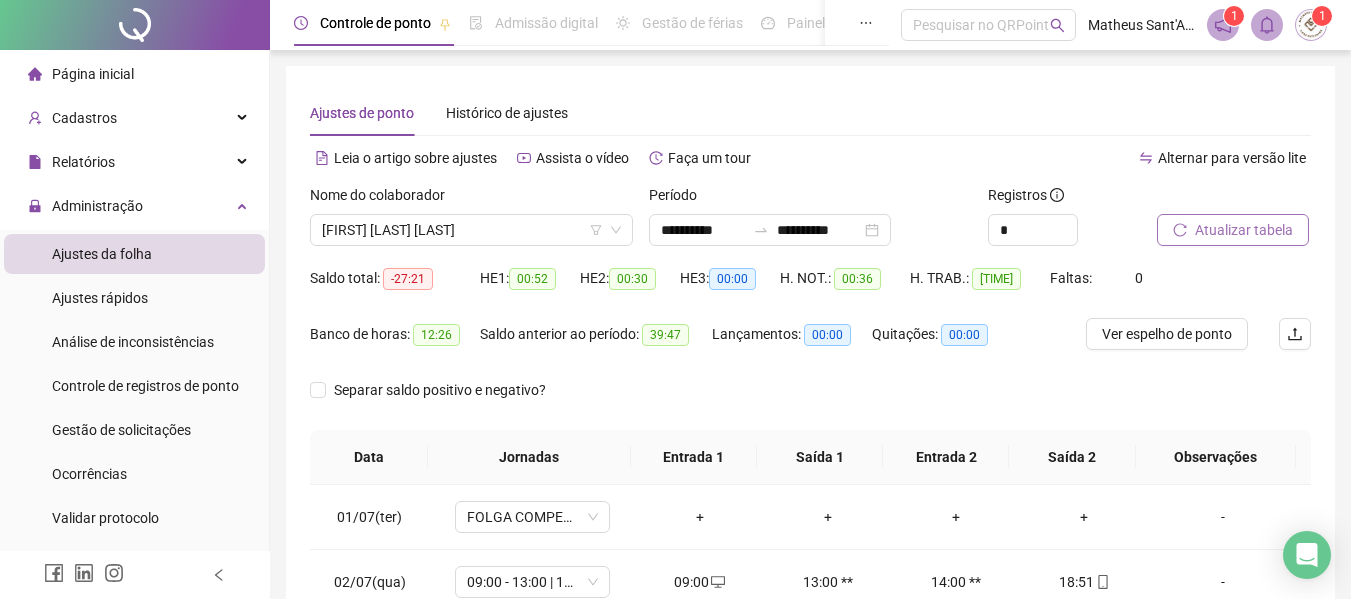 click on "Atualizar tabela" at bounding box center (1244, 230) 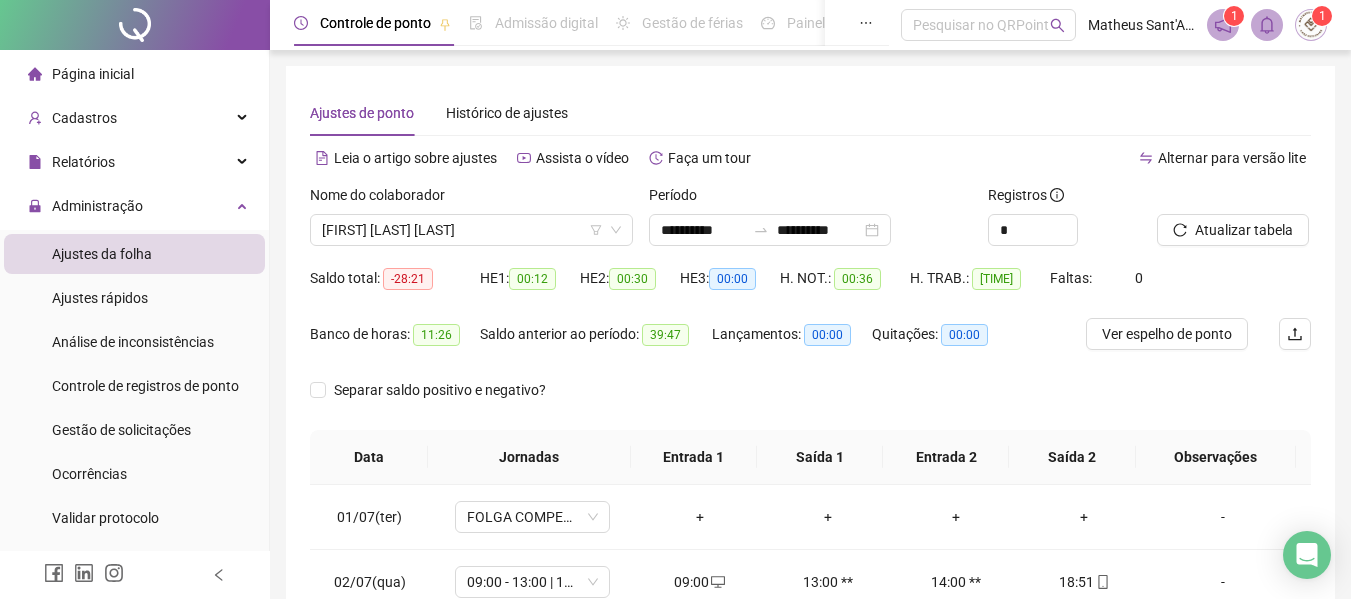 scroll, scrollTop: 200, scrollLeft: 0, axis: vertical 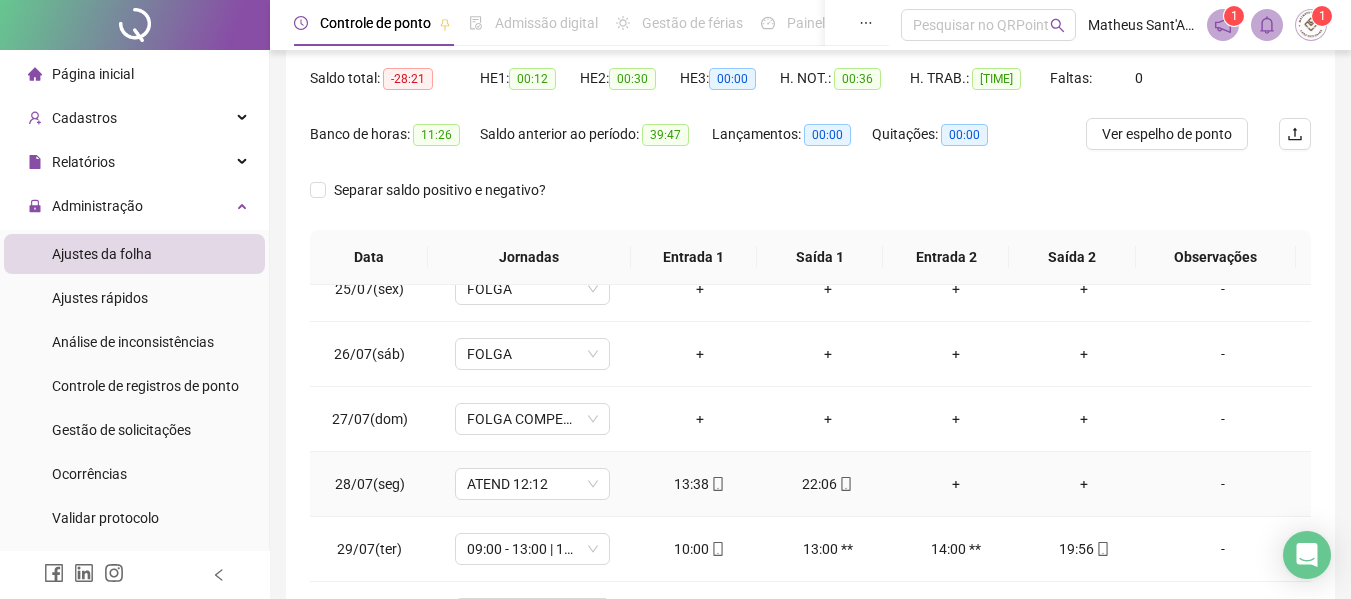 click on "+" at bounding box center (956, 484) 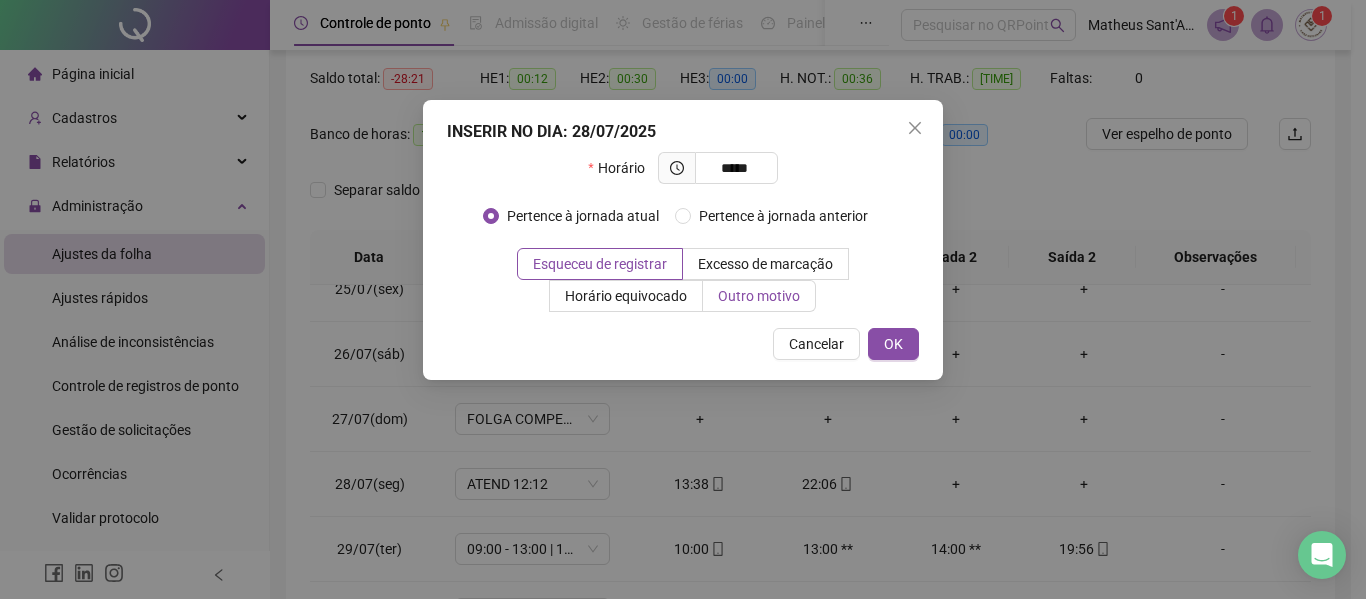 type on "*****" 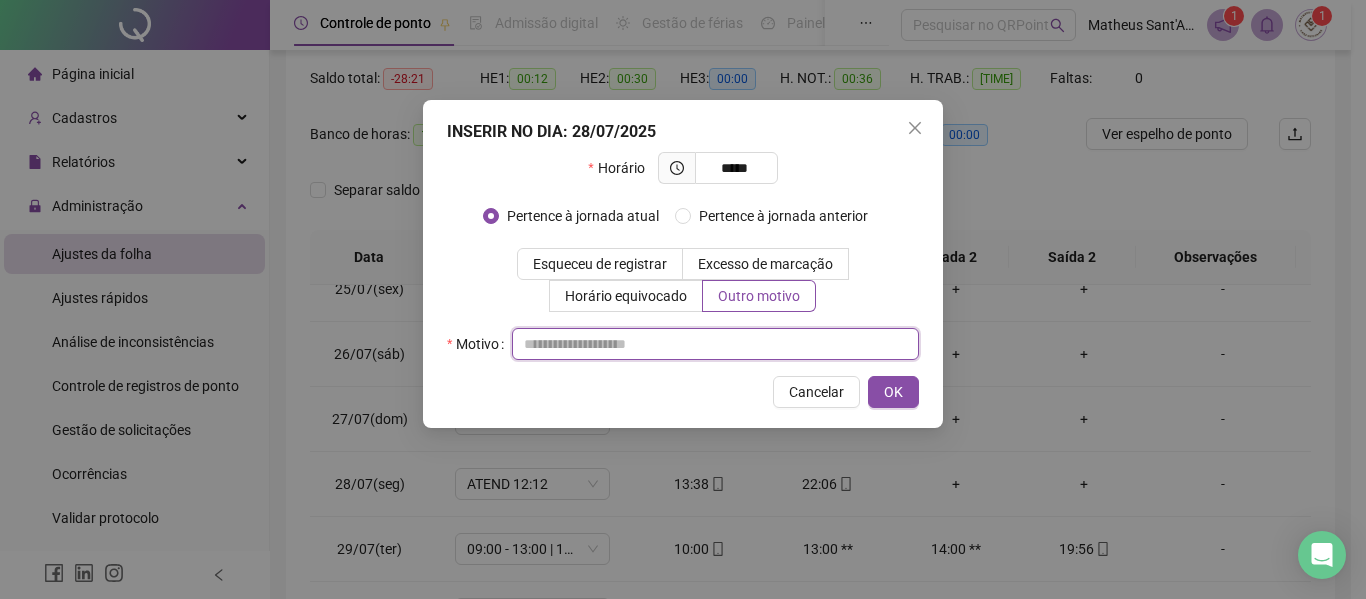 click at bounding box center (715, 344) 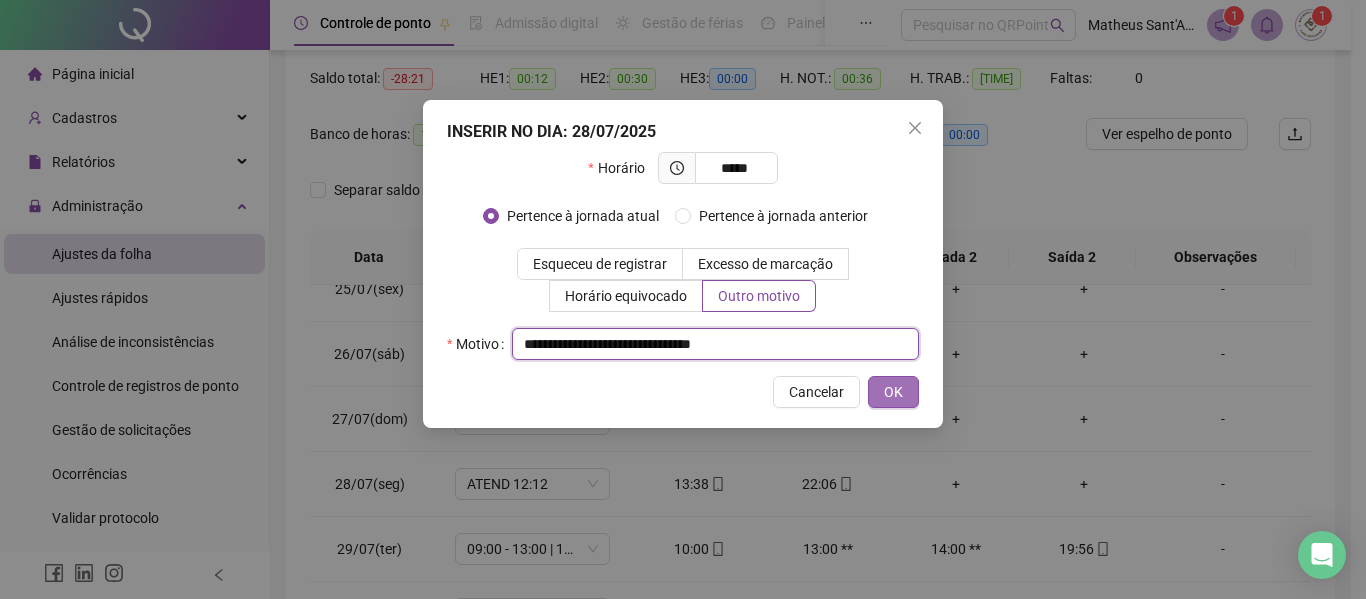 type on "**********" 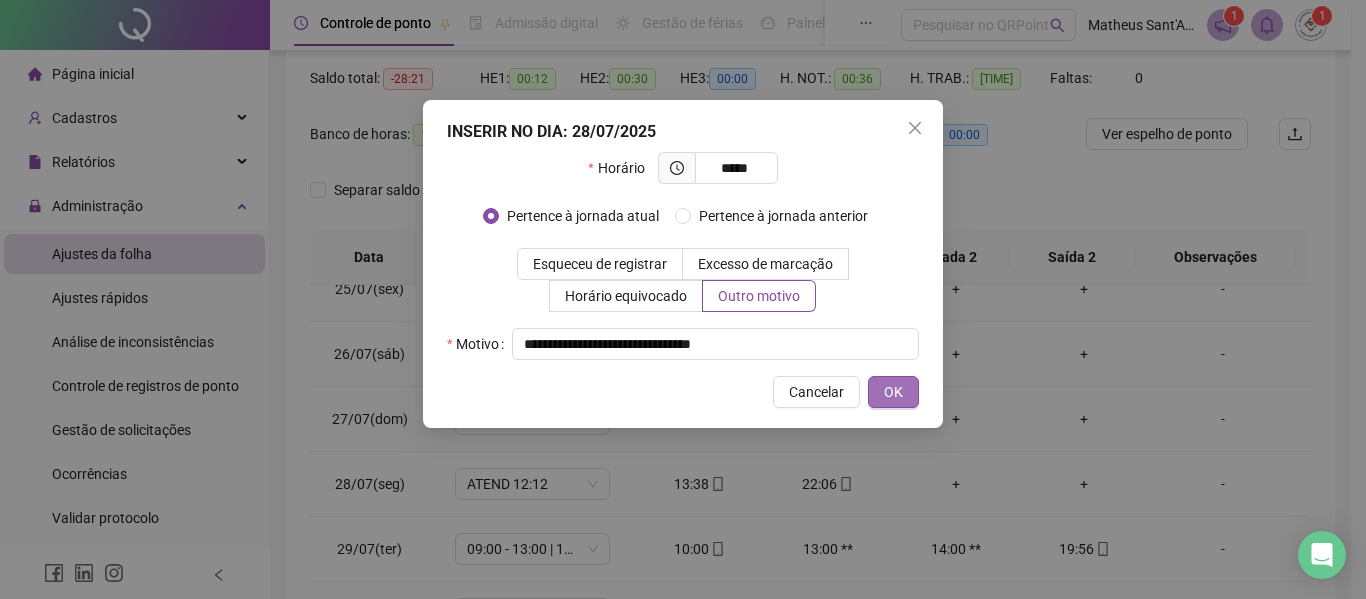 click on "OK" at bounding box center (893, 392) 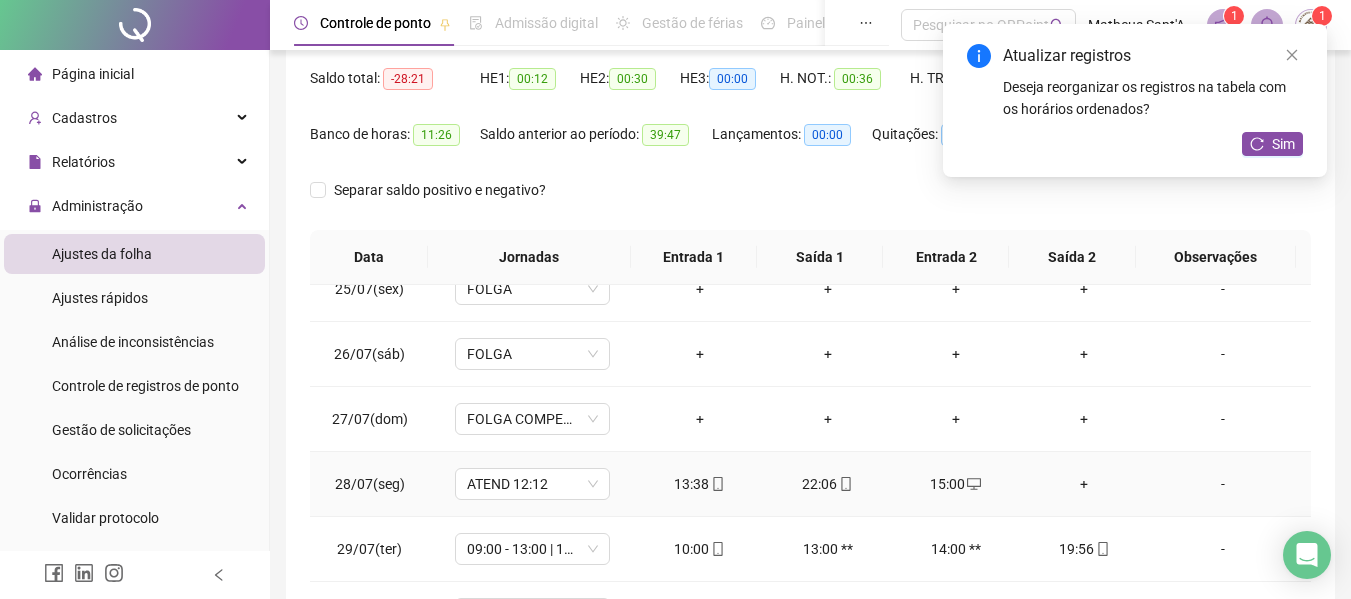 click on "+" at bounding box center [1084, 484] 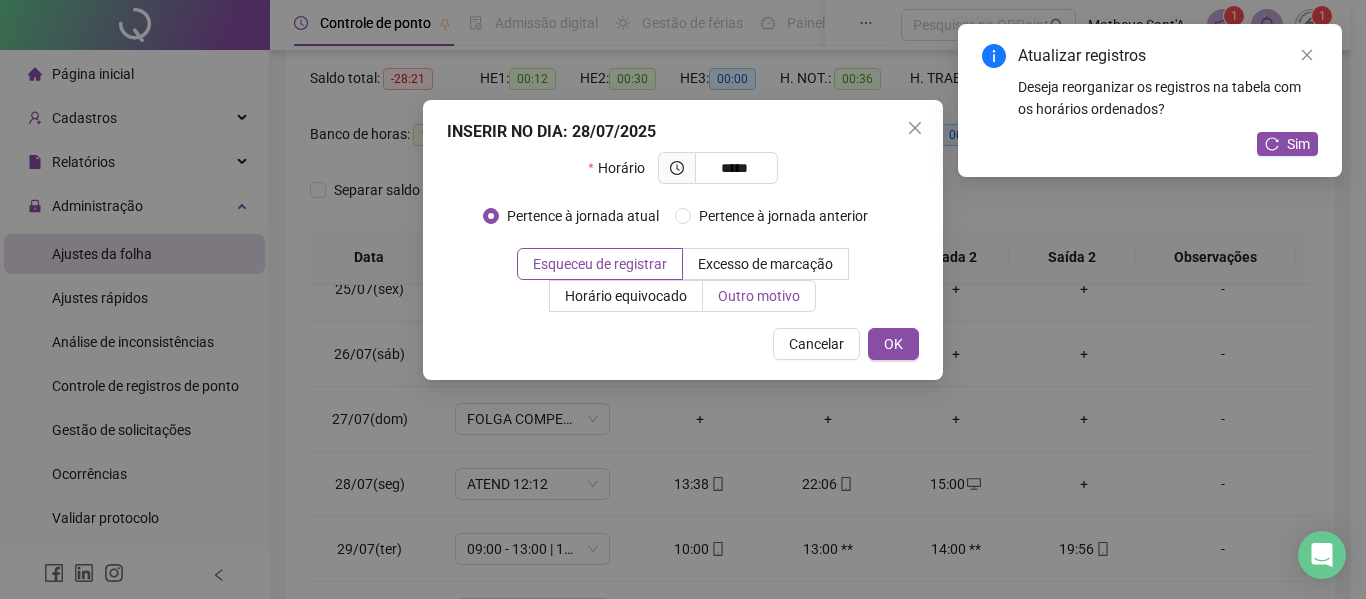type on "*****" 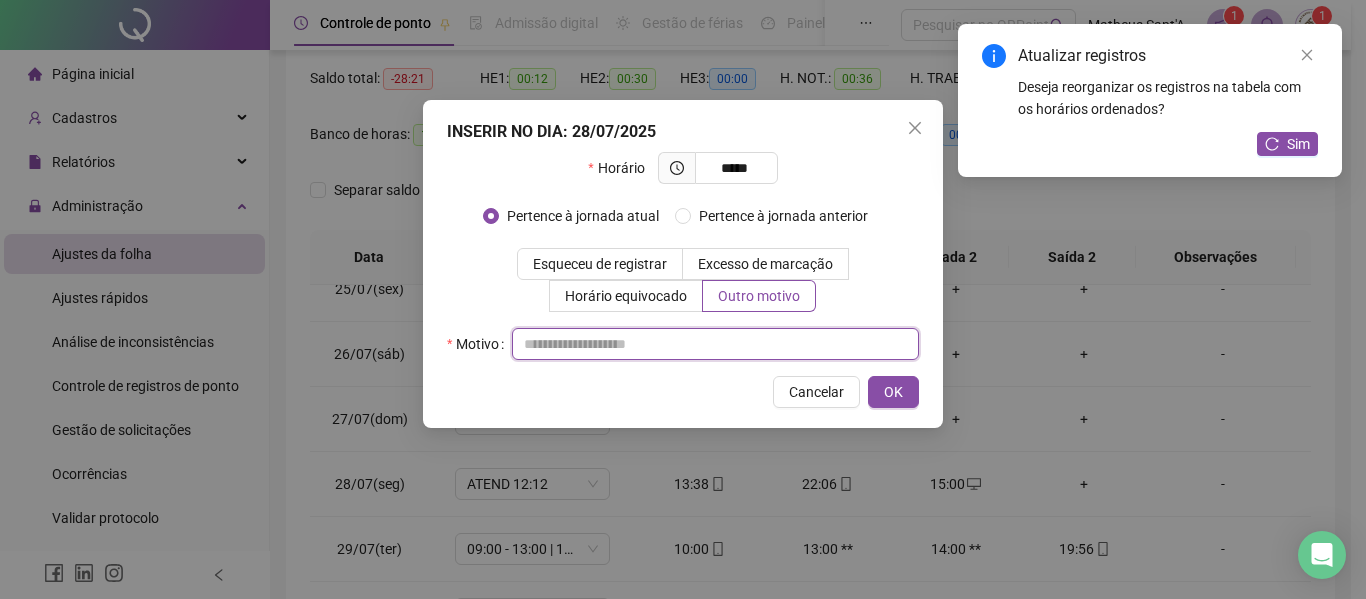 click at bounding box center (715, 344) 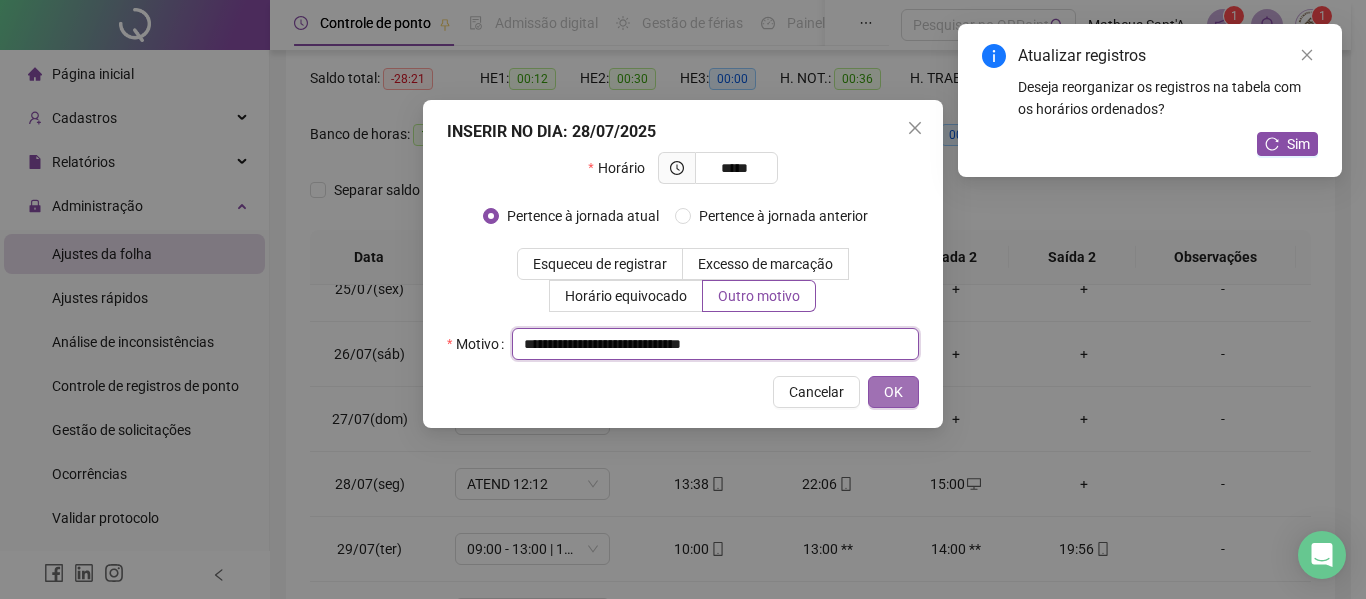 type on "**********" 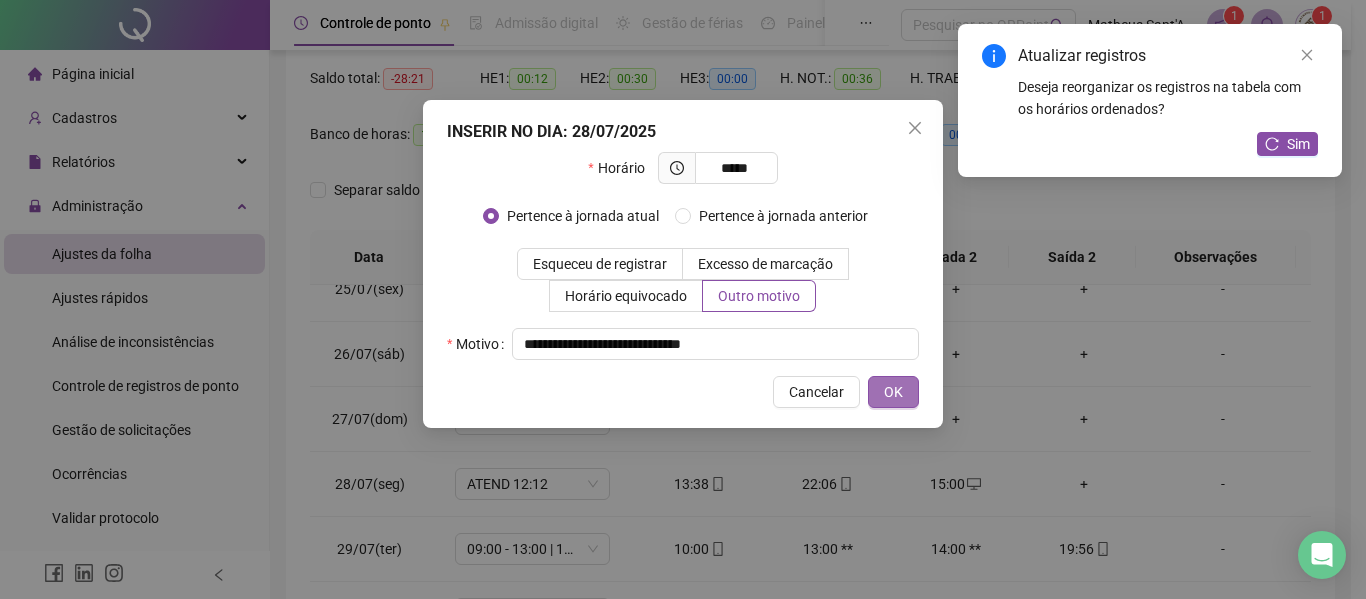 click on "OK" at bounding box center [893, 392] 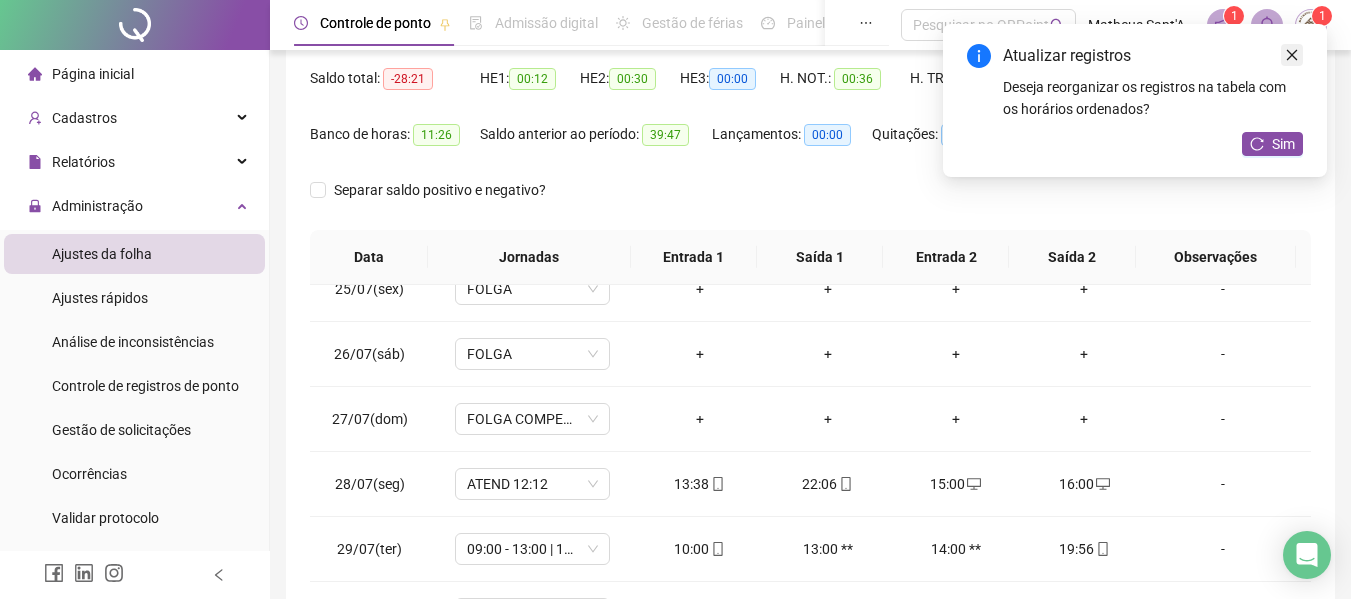click 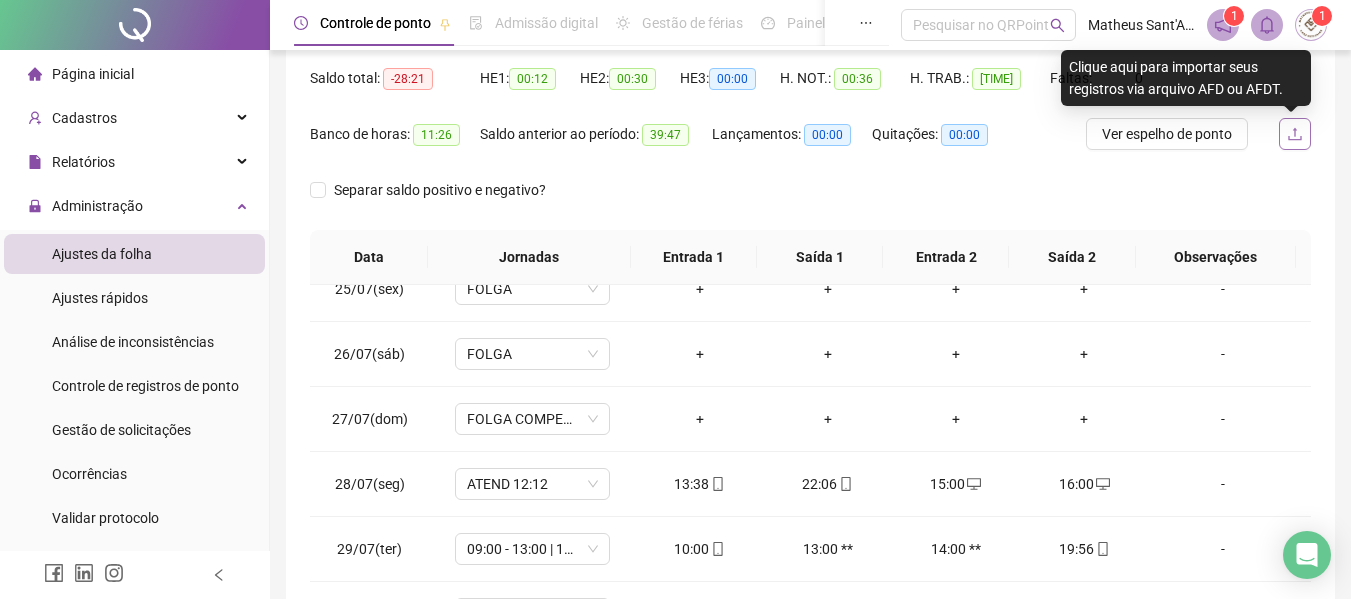 scroll, scrollTop: 0, scrollLeft: 0, axis: both 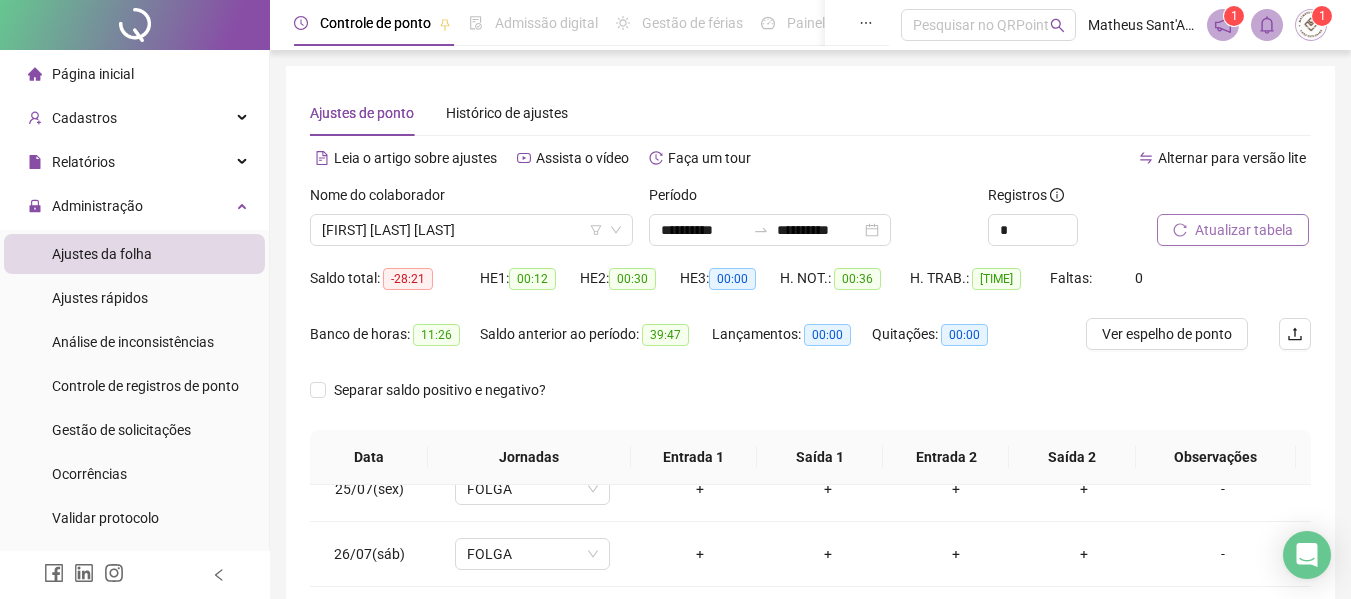 click on "Atualizar tabela" at bounding box center [1244, 230] 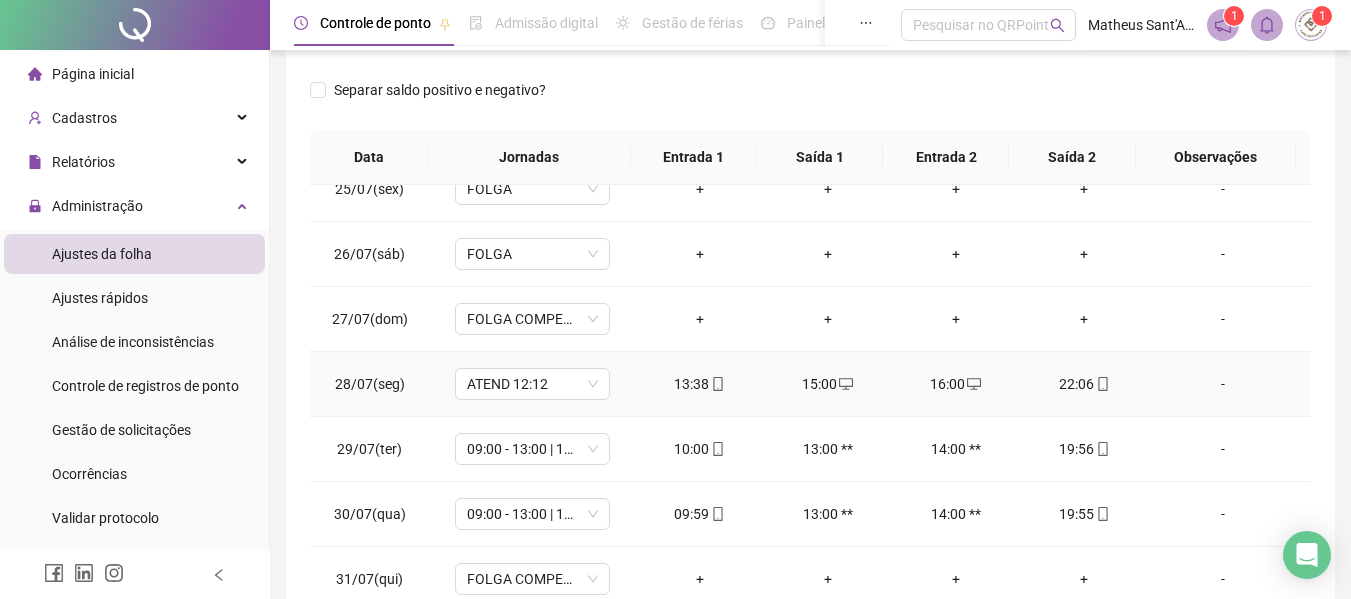 scroll, scrollTop: 423, scrollLeft: 0, axis: vertical 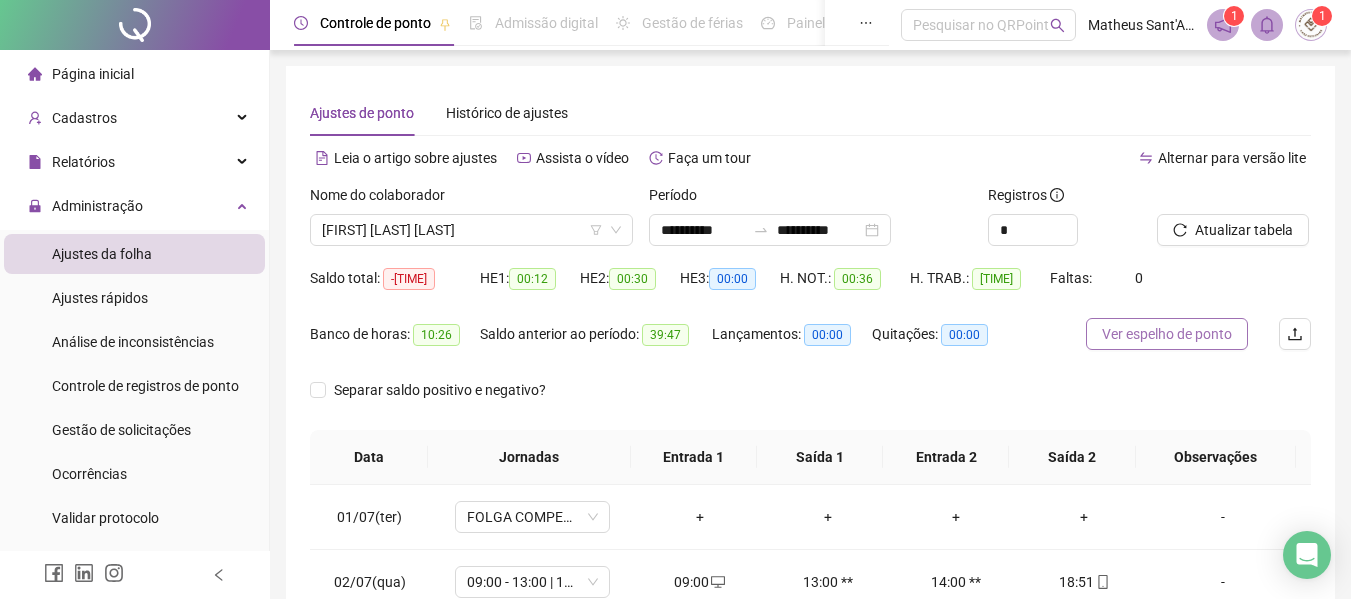 click on "Ver espelho de ponto" at bounding box center [1167, 334] 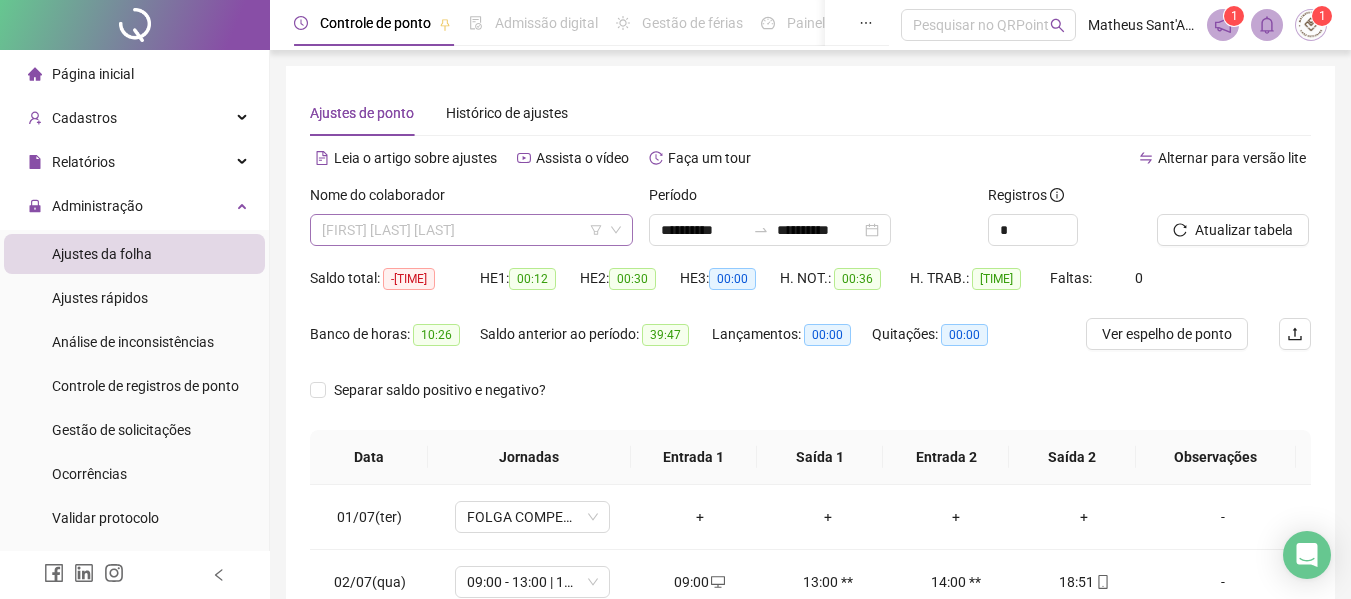 click on "[FIRST] [LAST] [LAST]" at bounding box center [471, 230] 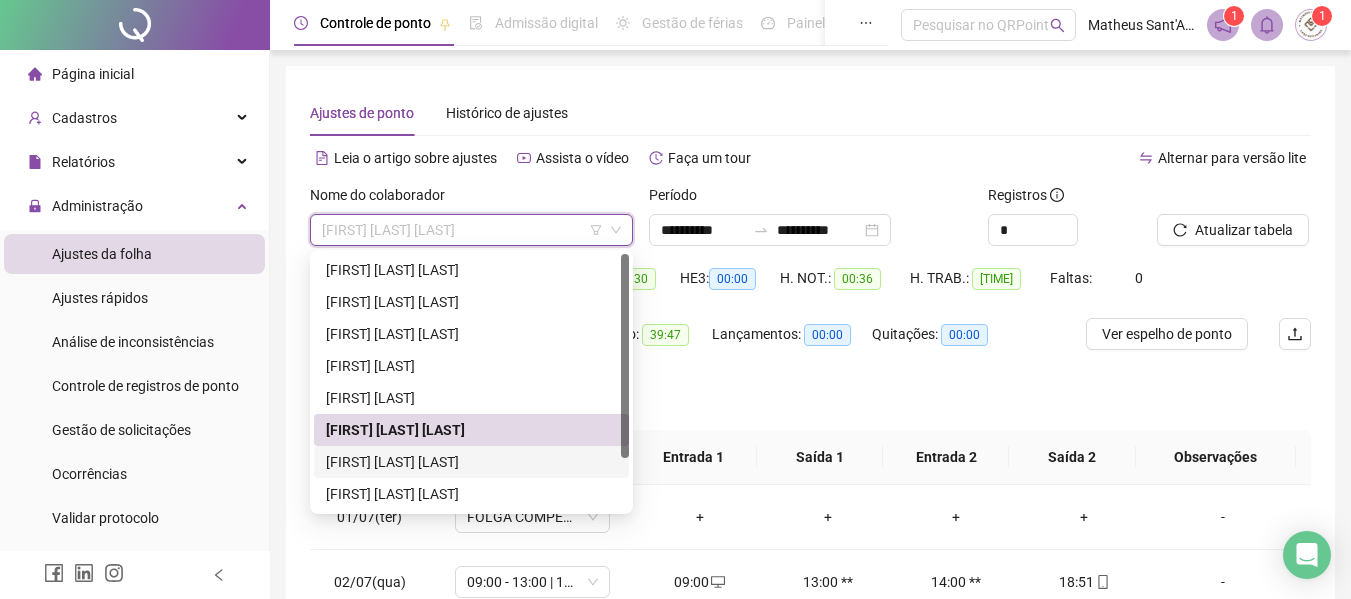click on "[FIRST] [LAST] [LAST]" at bounding box center [471, 462] 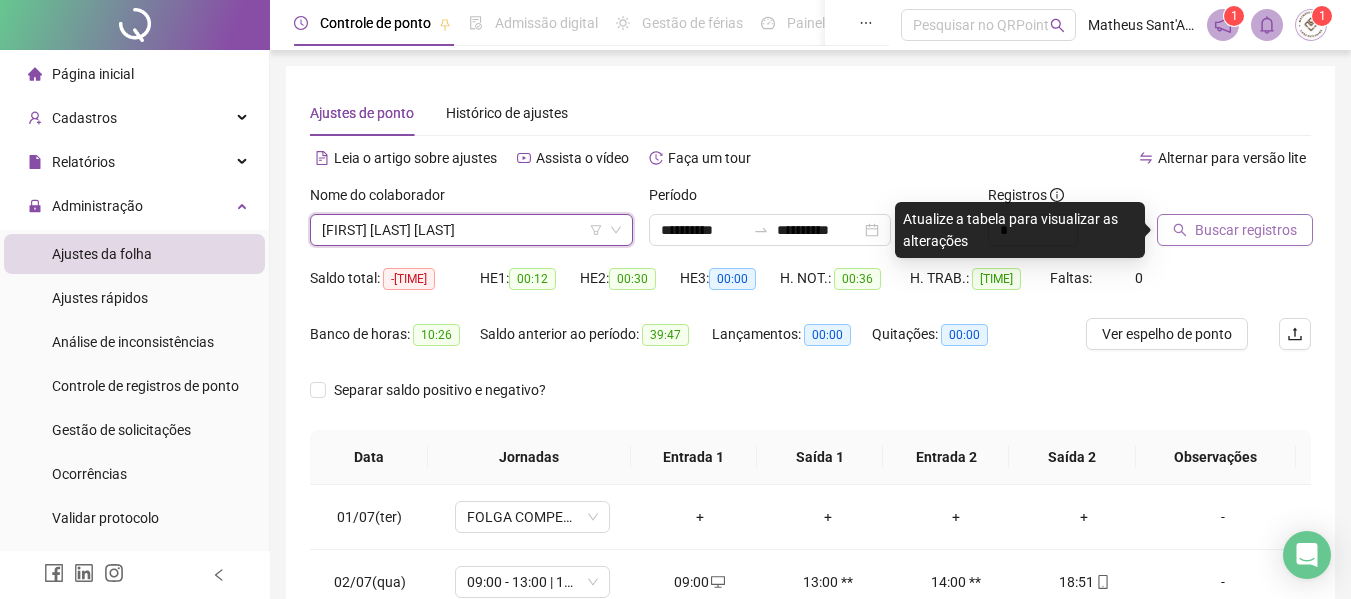 click on "Buscar registros" at bounding box center [1246, 230] 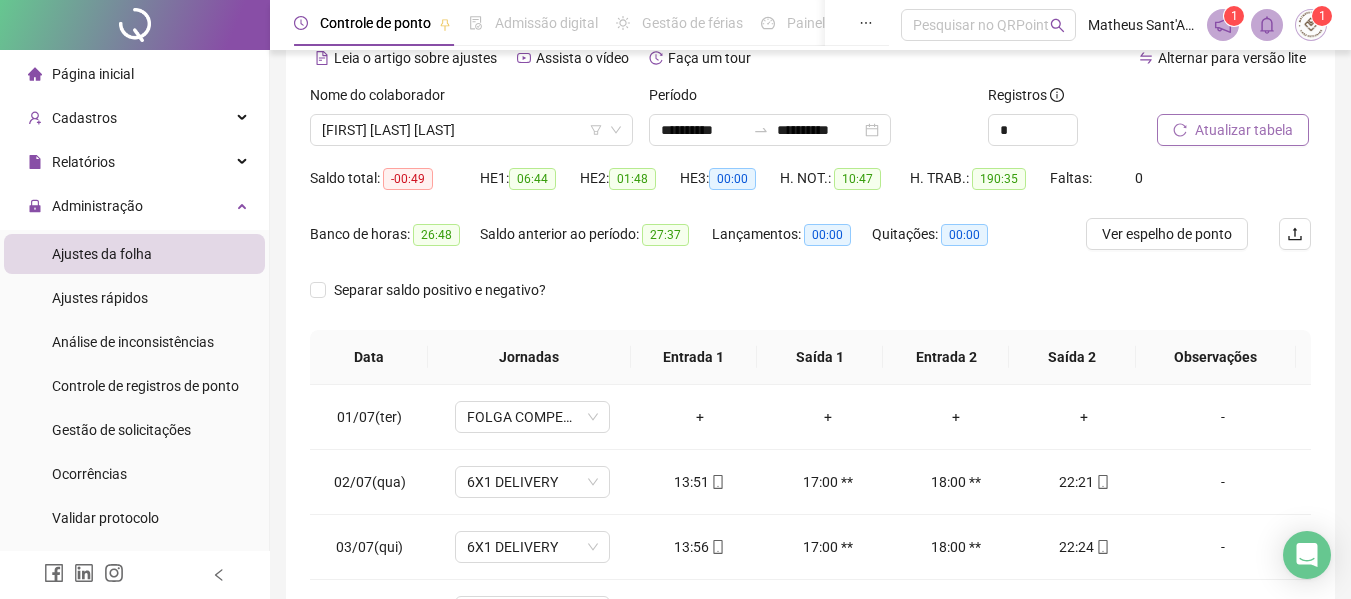 scroll, scrollTop: 200, scrollLeft: 0, axis: vertical 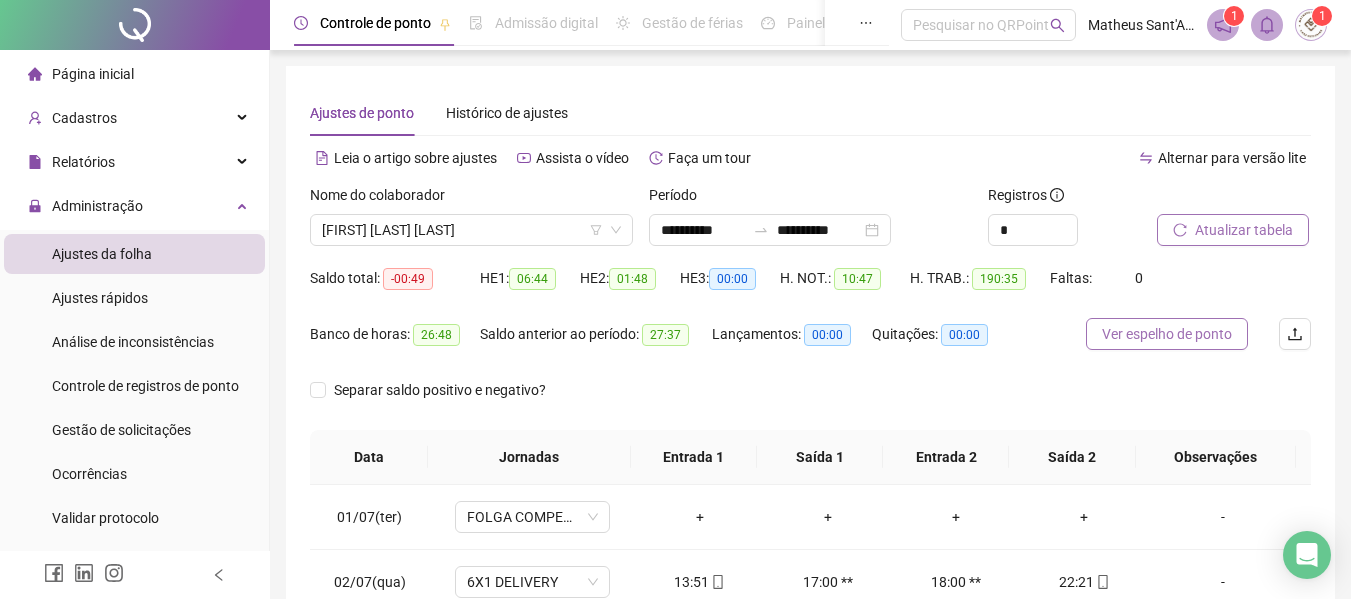 click on "Ver espelho de ponto" at bounding box center (1167, 334) 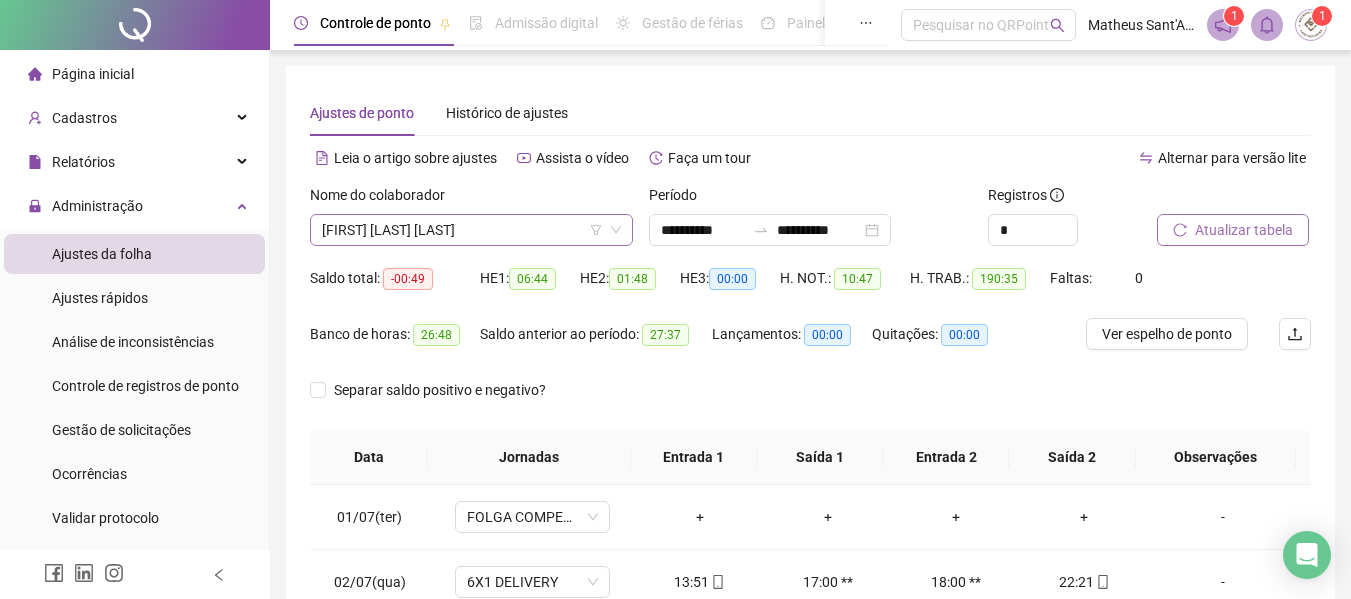 click on "[FIRST] [LAST] [LAST]" at bounding box center (471, 230) 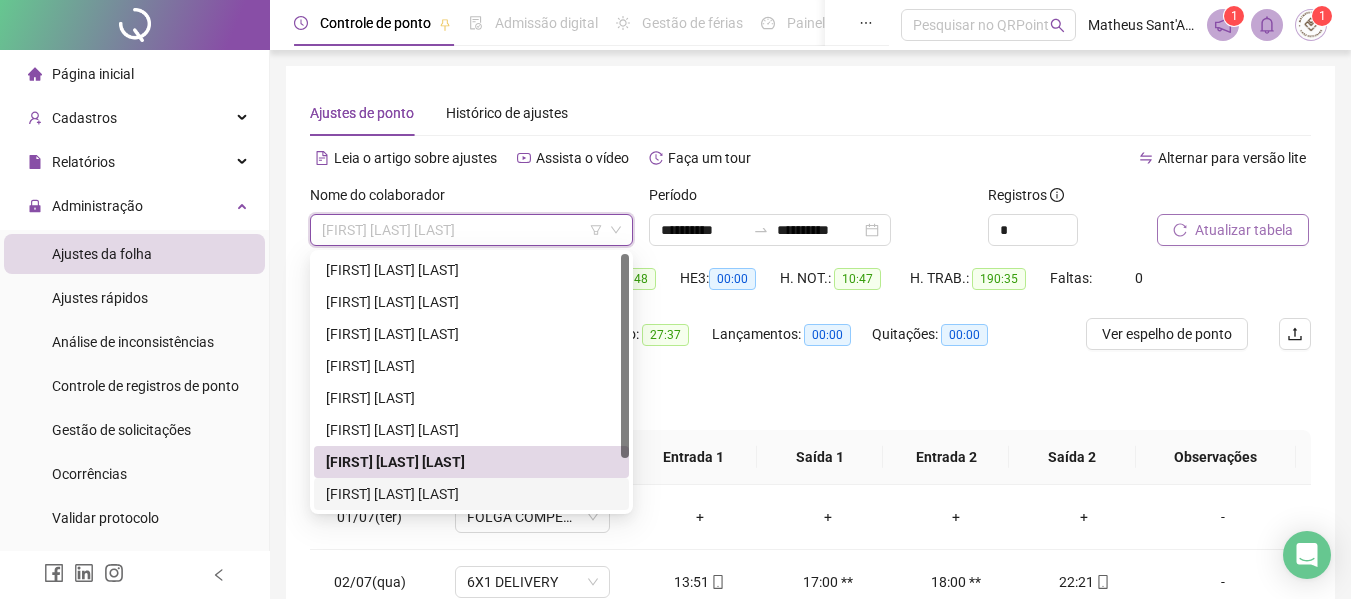 click on "[FIRST] [LAST] [LAST]" at bounding box center [471, 494] 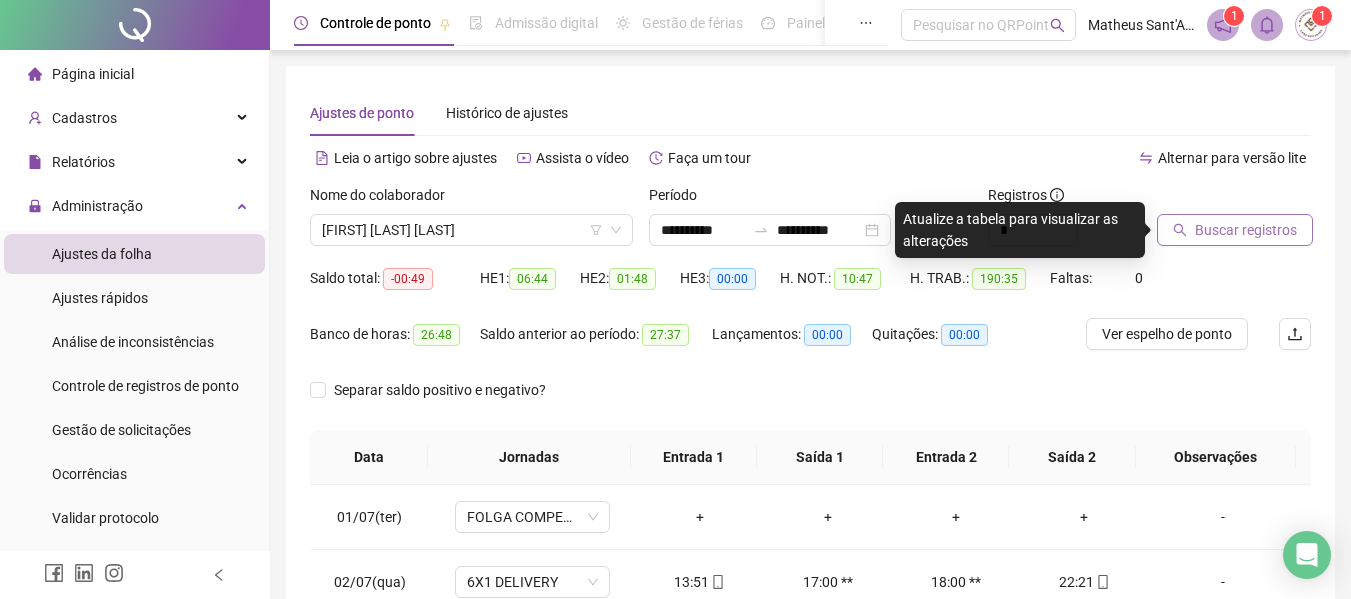 click on "Buscar registros" at bounding box center [1246, 230] 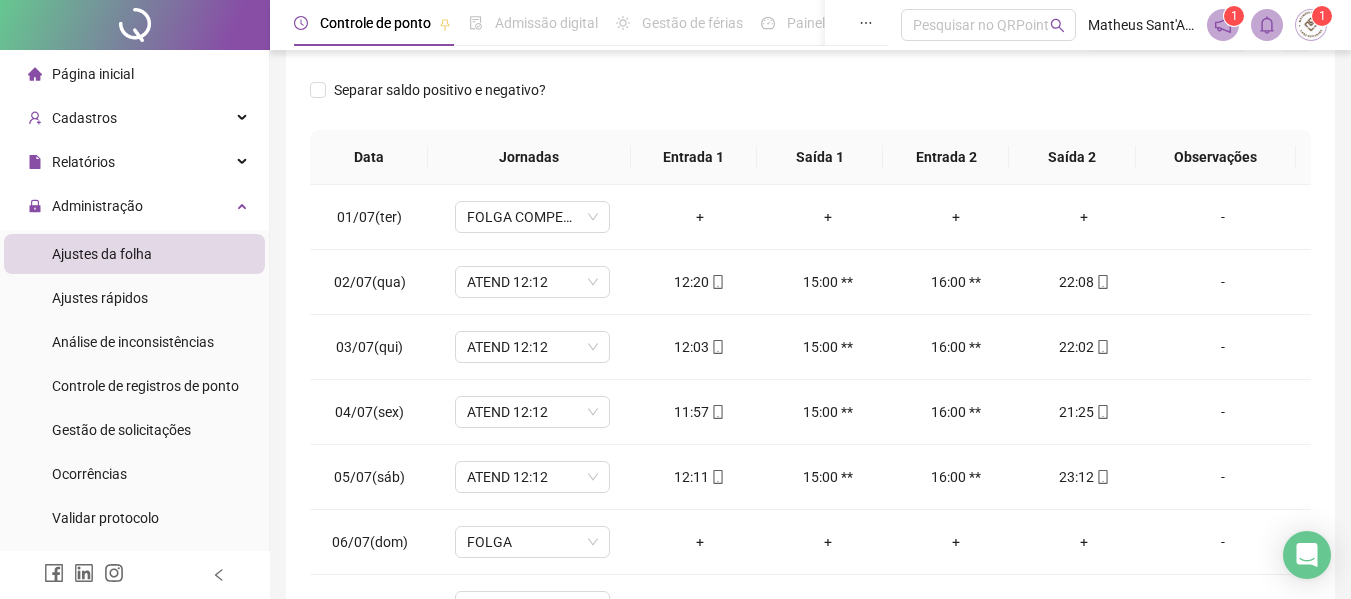 scroll, scrollTop: 423, scrollLeft: 0, axis: vertical 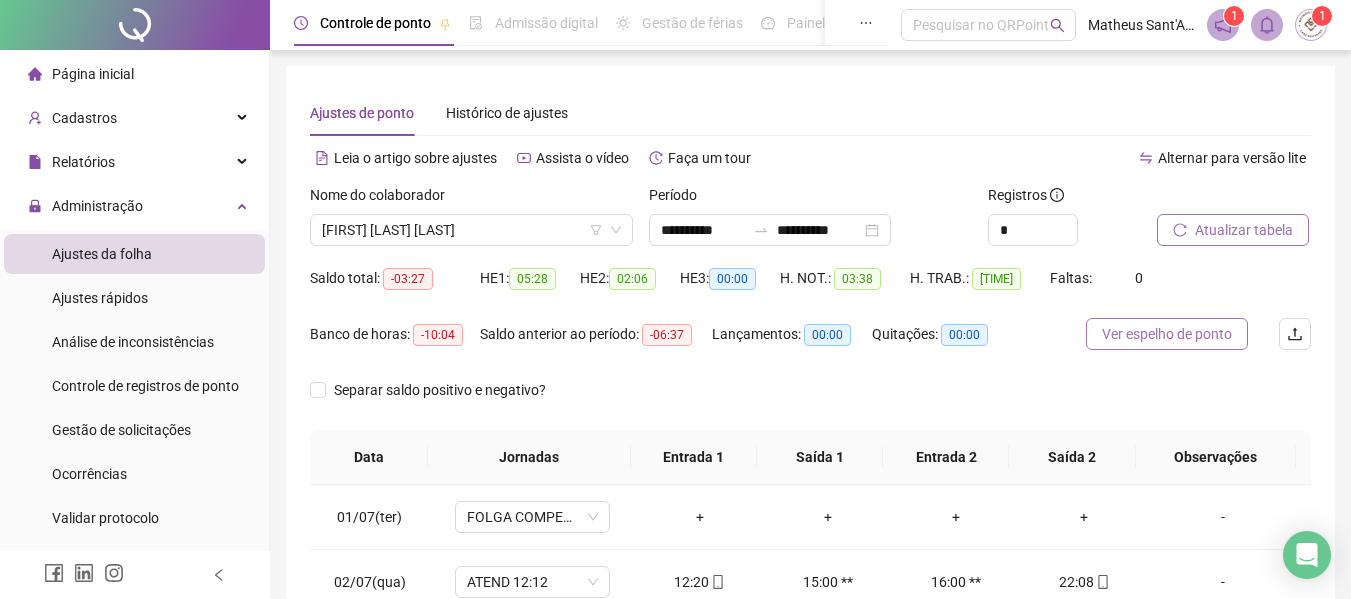 click on "Ver espelho de ponto" at bounding box center (1167, 334) 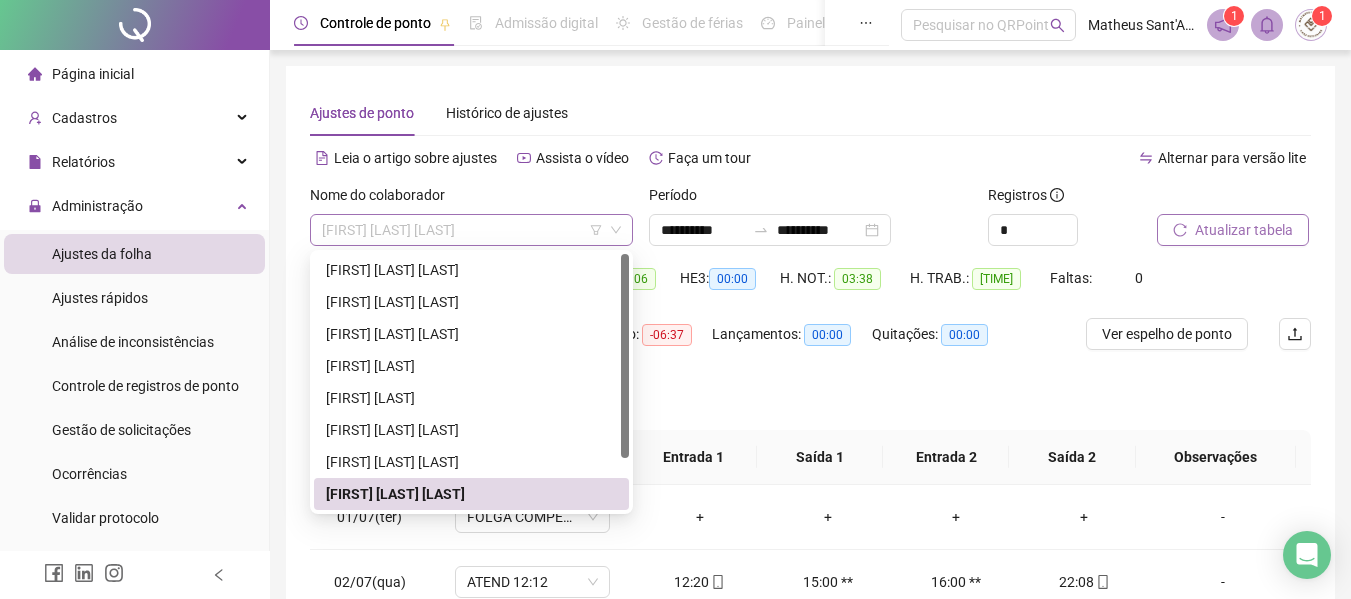 click on "[FIRST] [LAST] [LAST]" at bounding box center (471, 230) 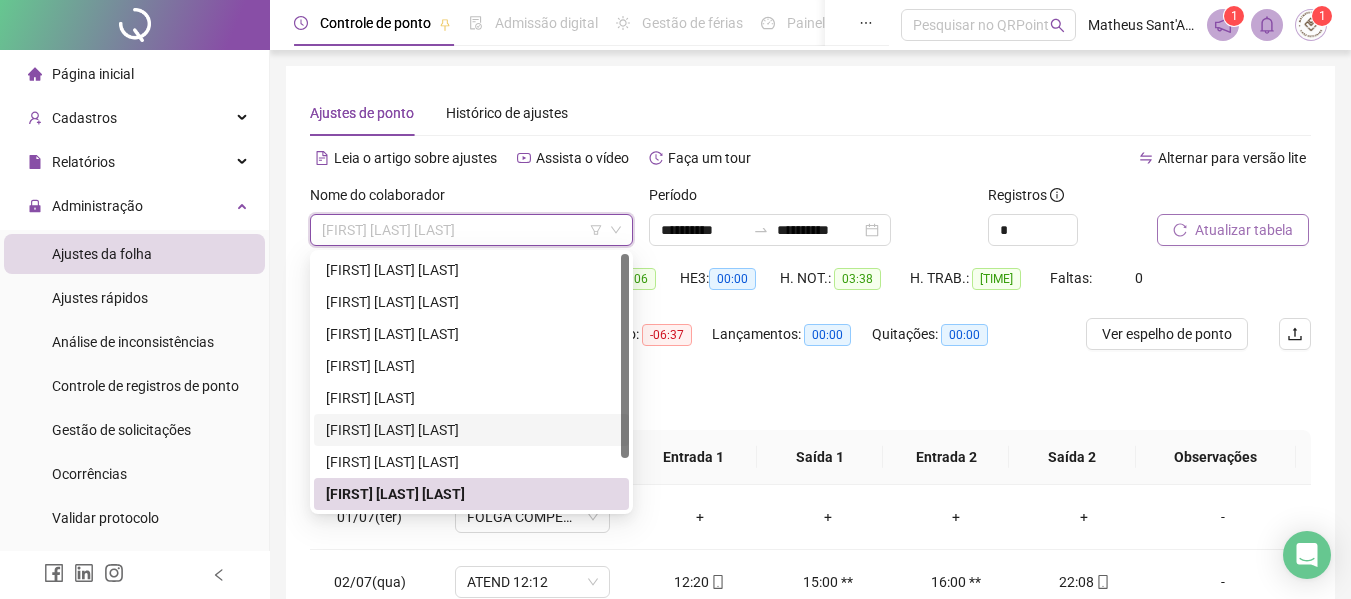 scroll, scrollTop: 64, scrollLeft: 0, axis: vertical 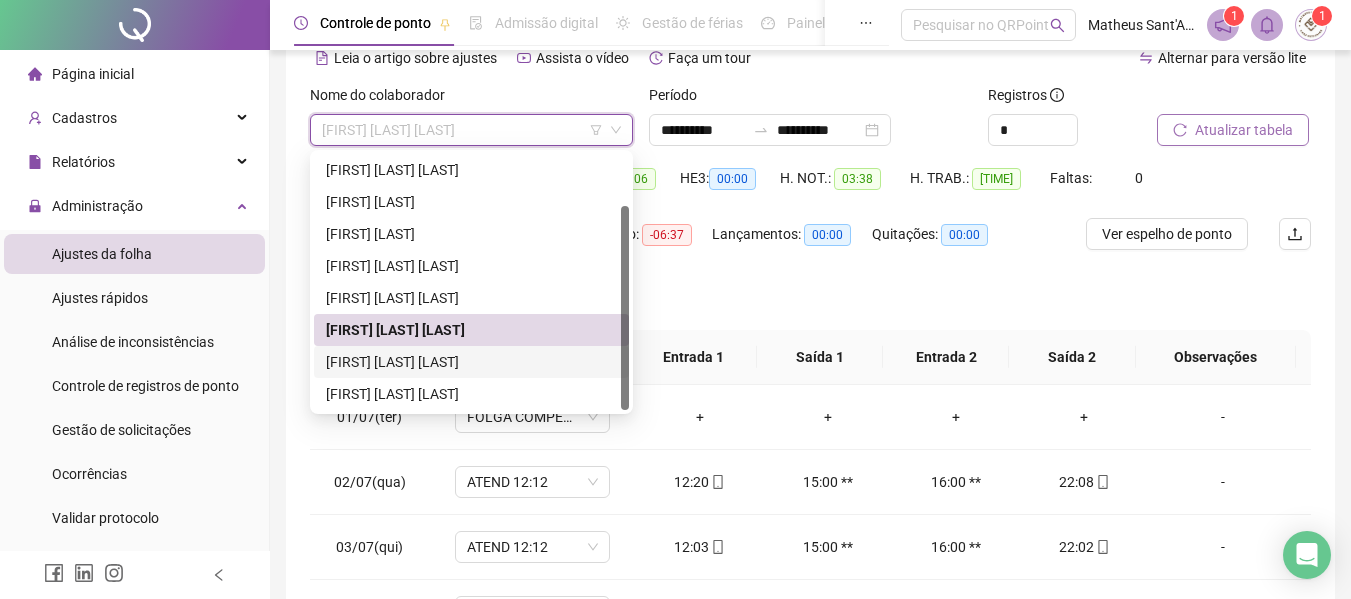 click on "[FIRST] [LAST] [LAST]" at bounding box center (471, 362) 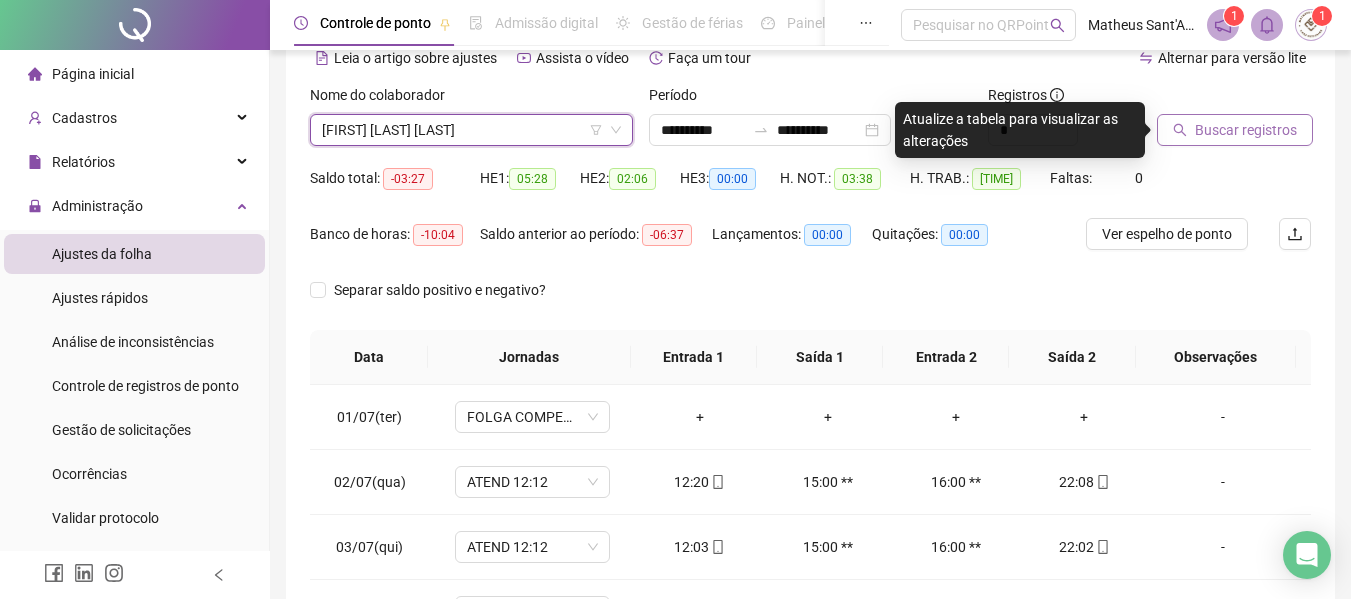 click on "Buscar registros" at bounding box center [1246, 130] 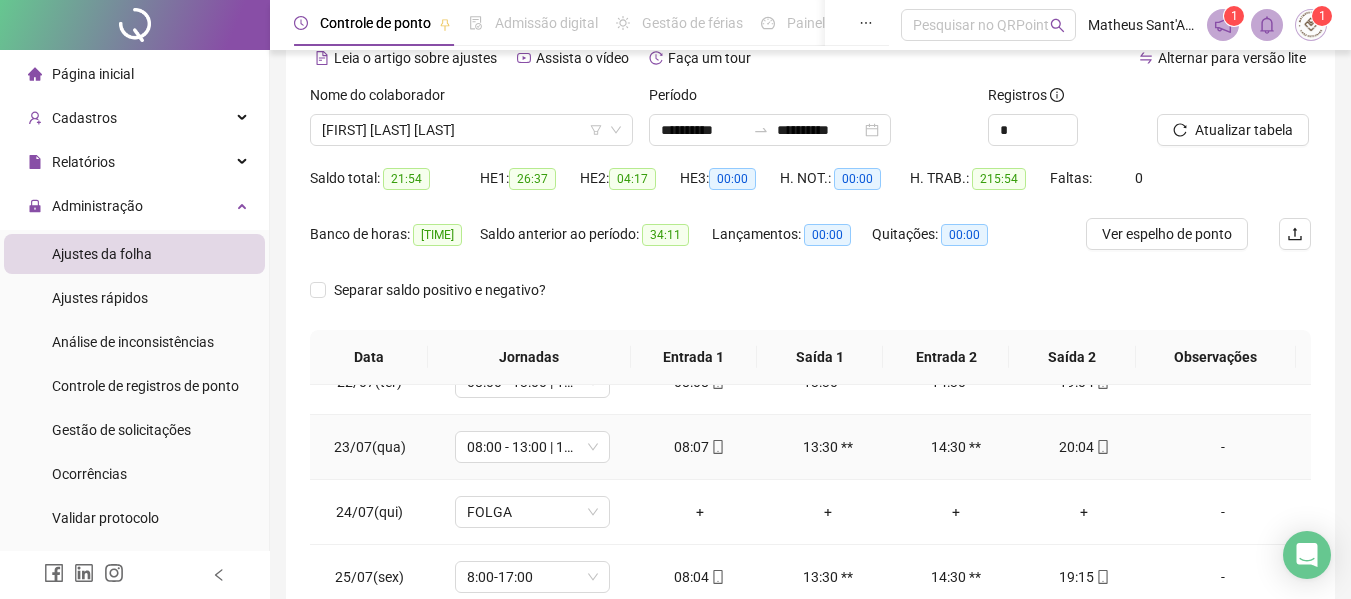 scroll, scrollTop: 1588, scrollLeft: 0, axis: vertical 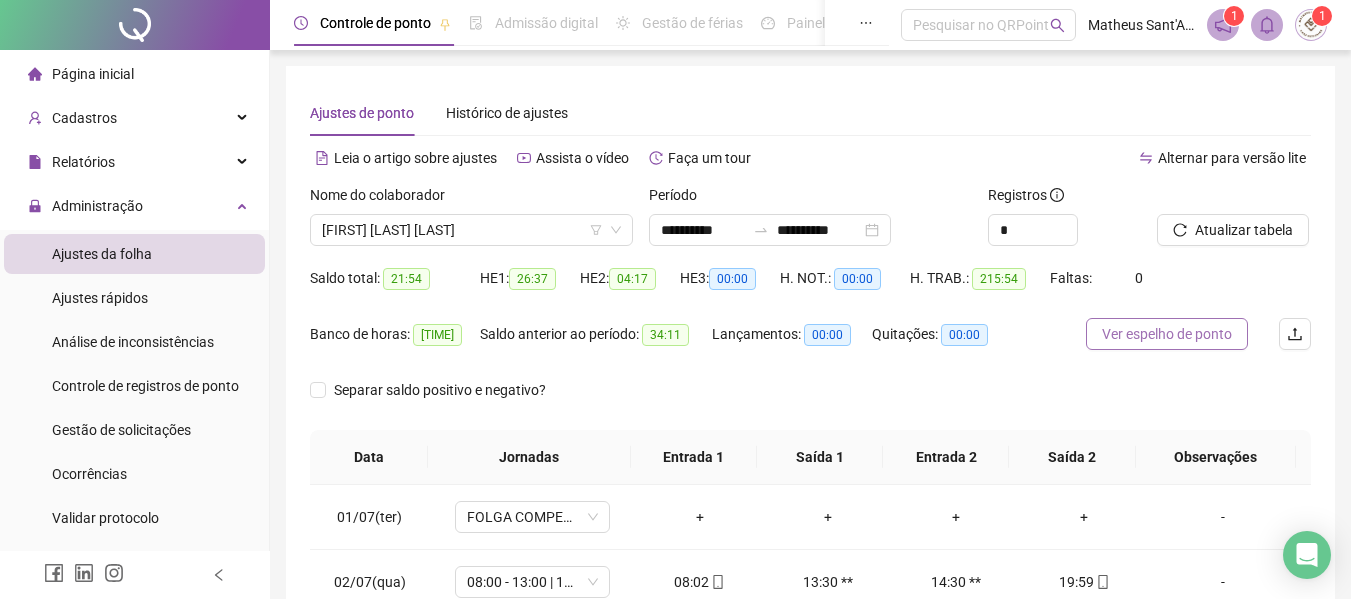 click on "Ver espelho de ponto" at bounding box center [1167, 334] 